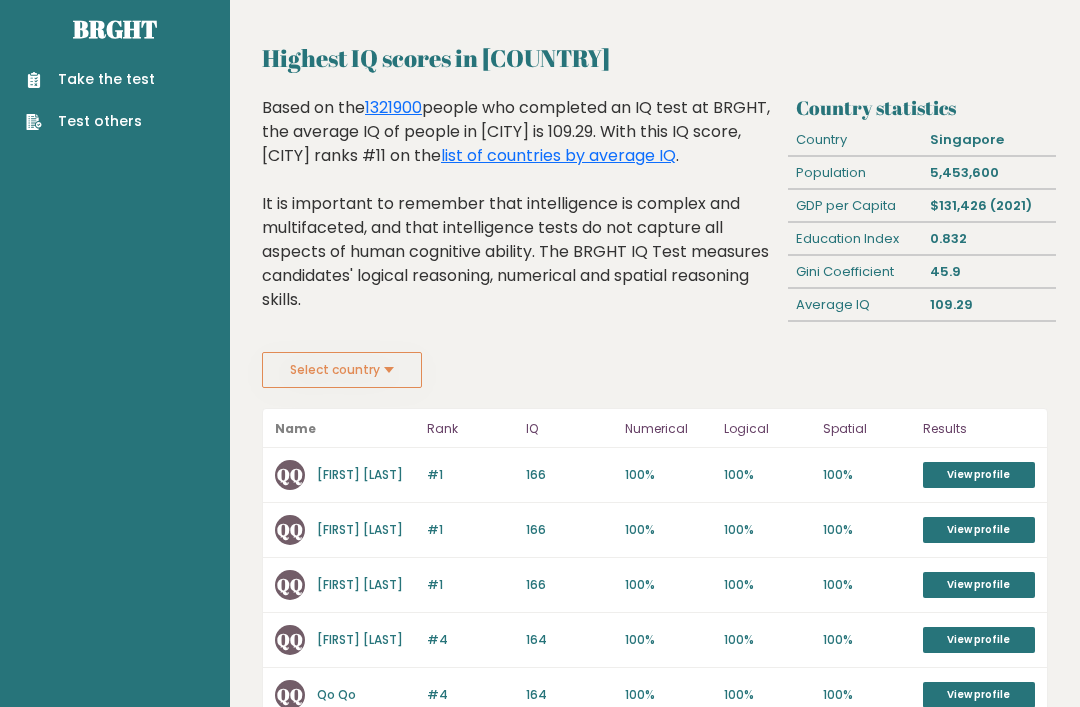 scroll, scrollTop: 0, scrollLeft: 0, axis: both 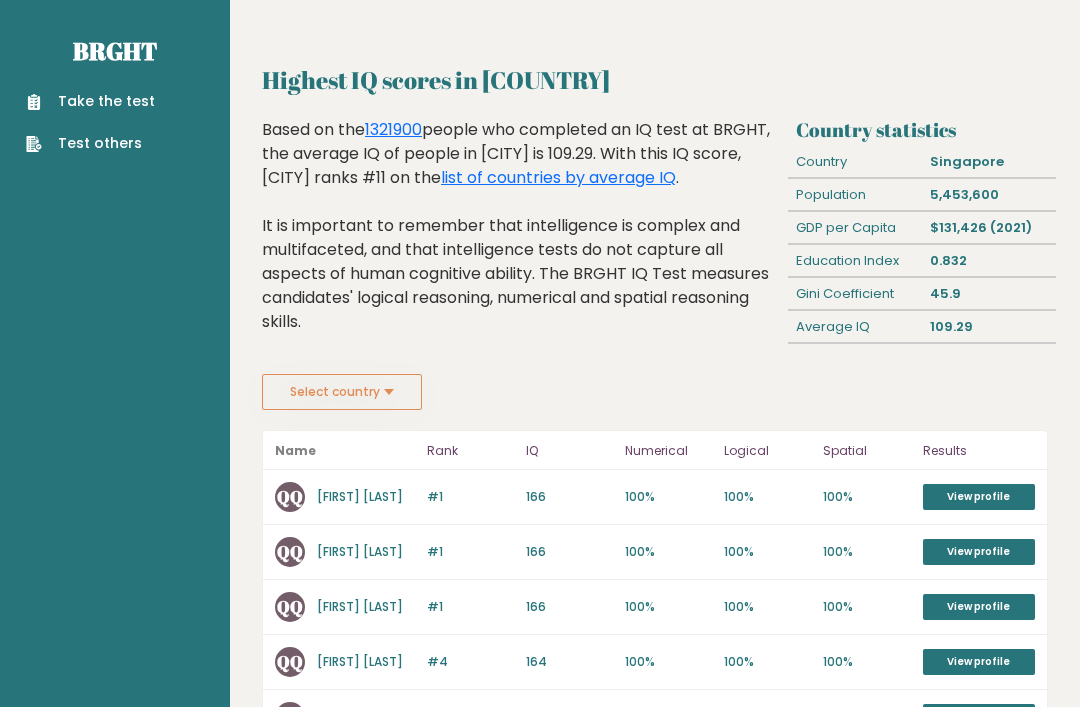 click on "Take the test" at bounding box center [90, 101] 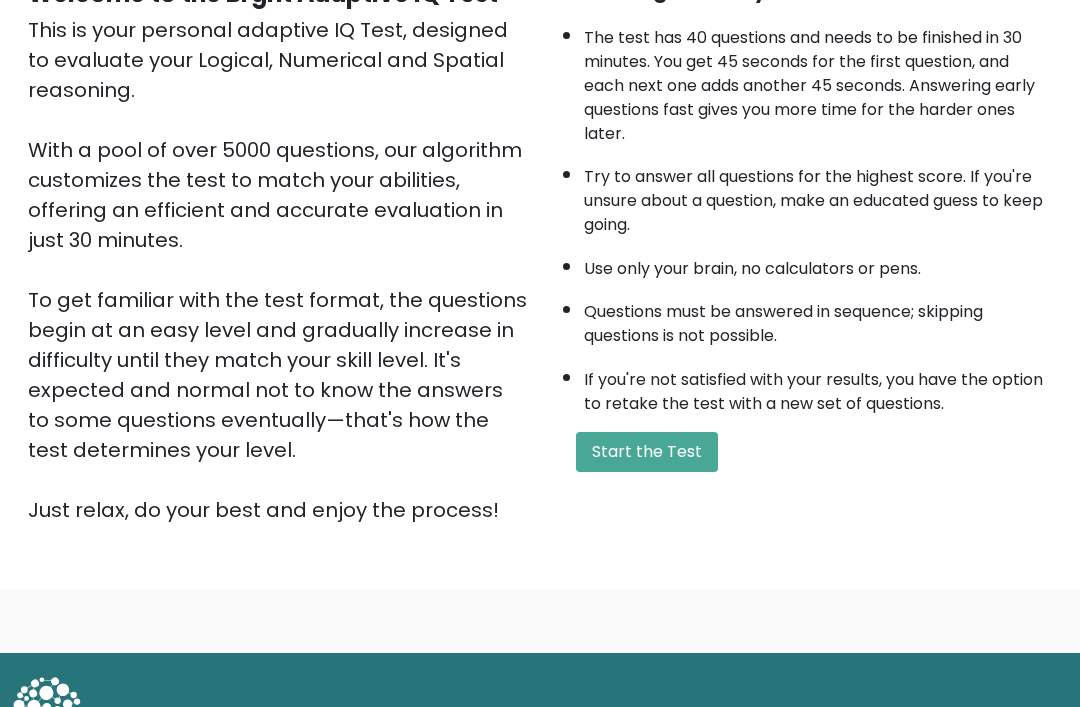 scroll, scrollTop: 230, scrollLeft: 0, axis: vertical 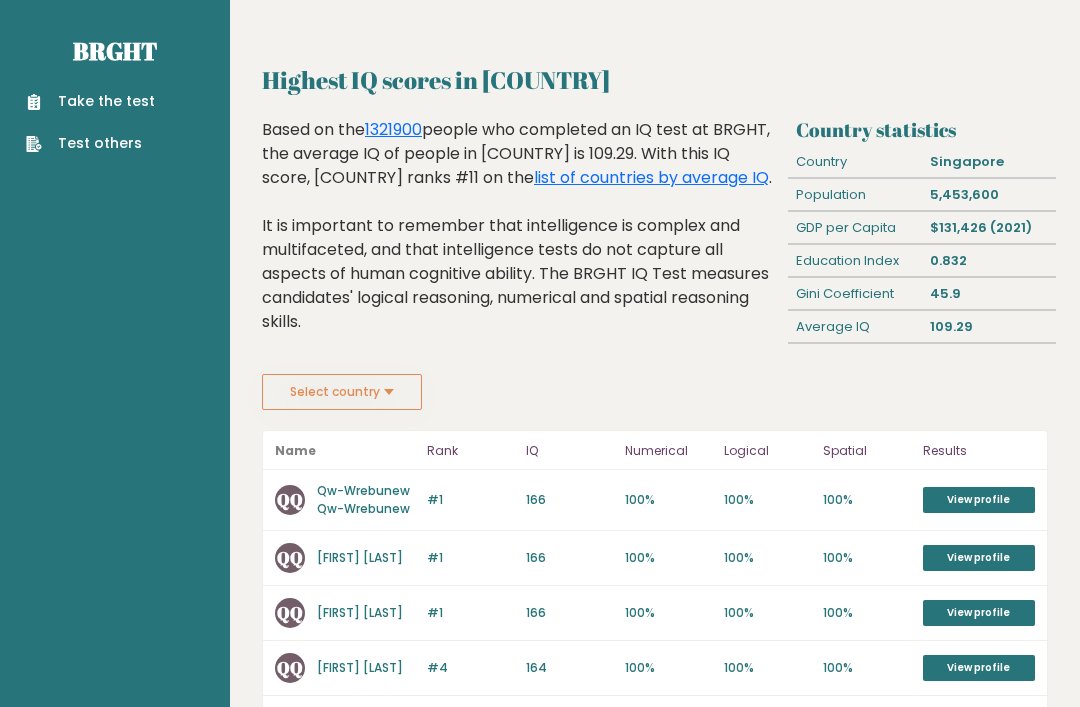 click on "Take the test" at bounding box center (90, 101) 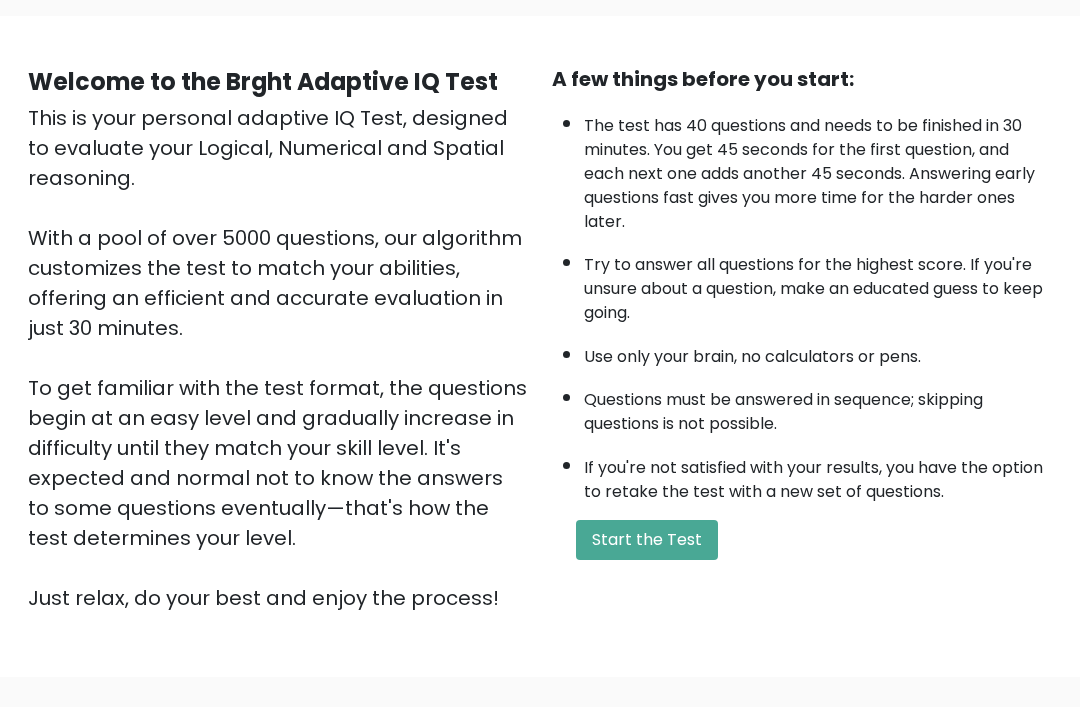 scroll, scrollTop: 142, scrollLeft: 0, axis: vertical 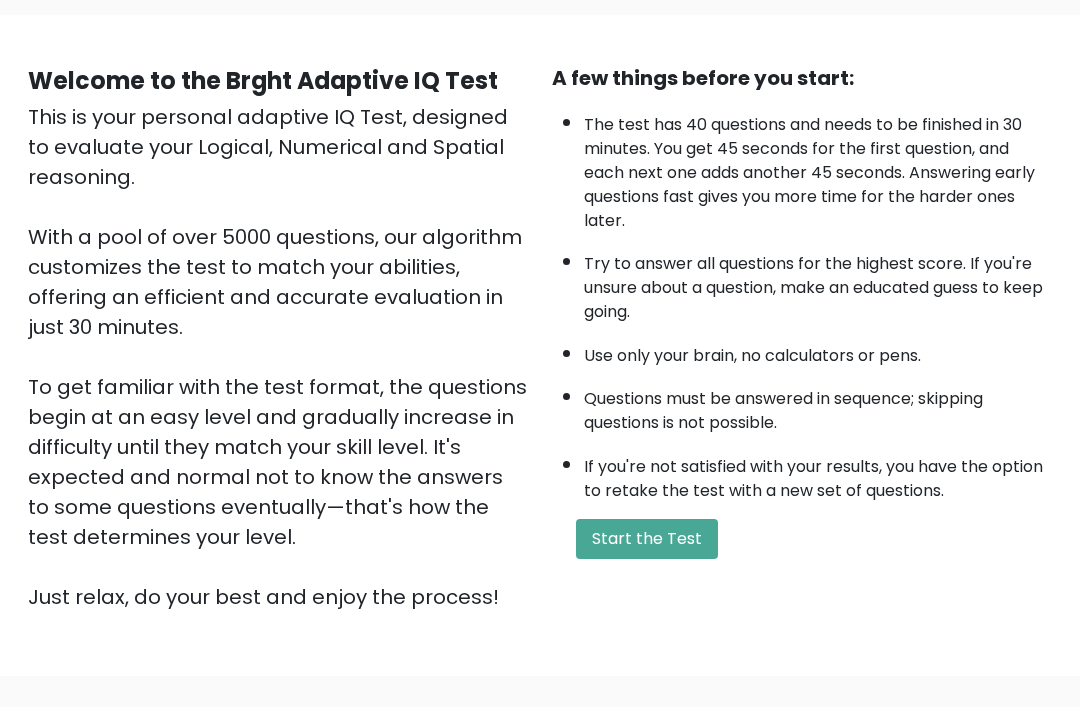 click on "Start the Test" at bounding box center (647, 540) 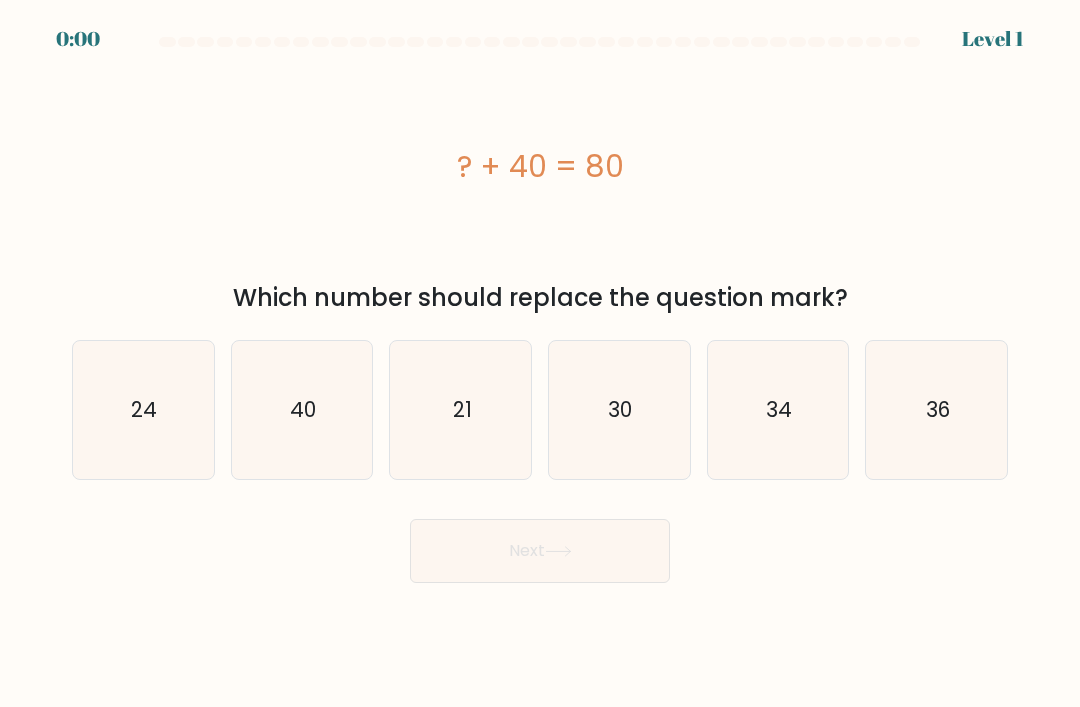 scroll, scrollTop: 0, scrollLeft: 0, axis: both 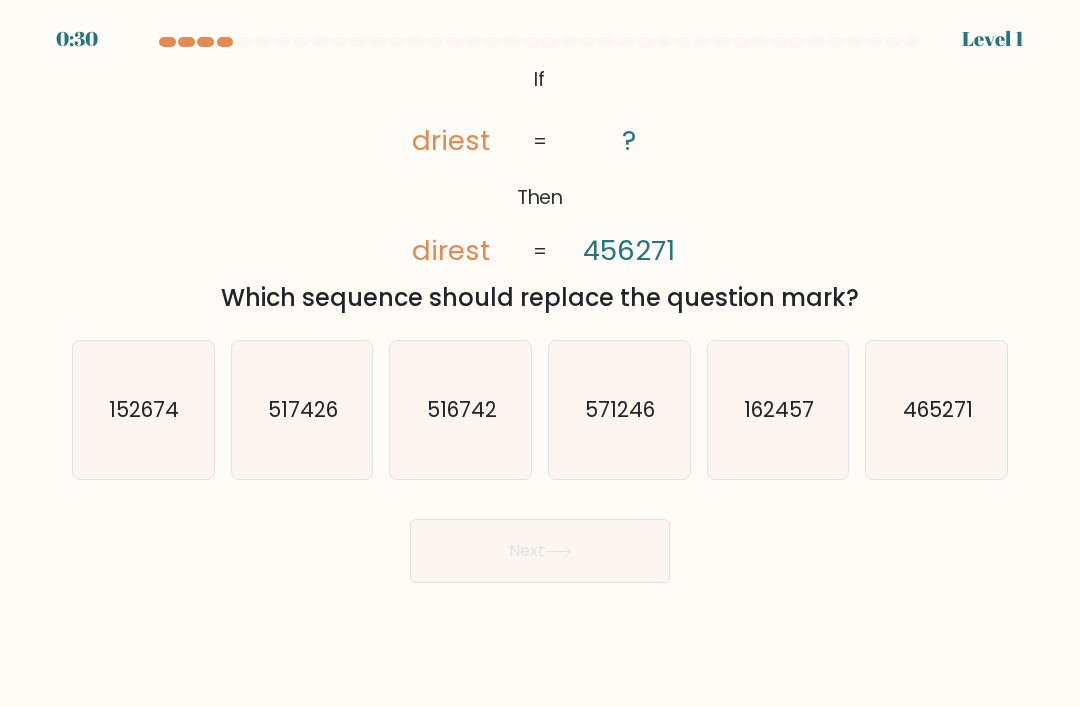 click on "Level 1" at bounding box center [993, 39] 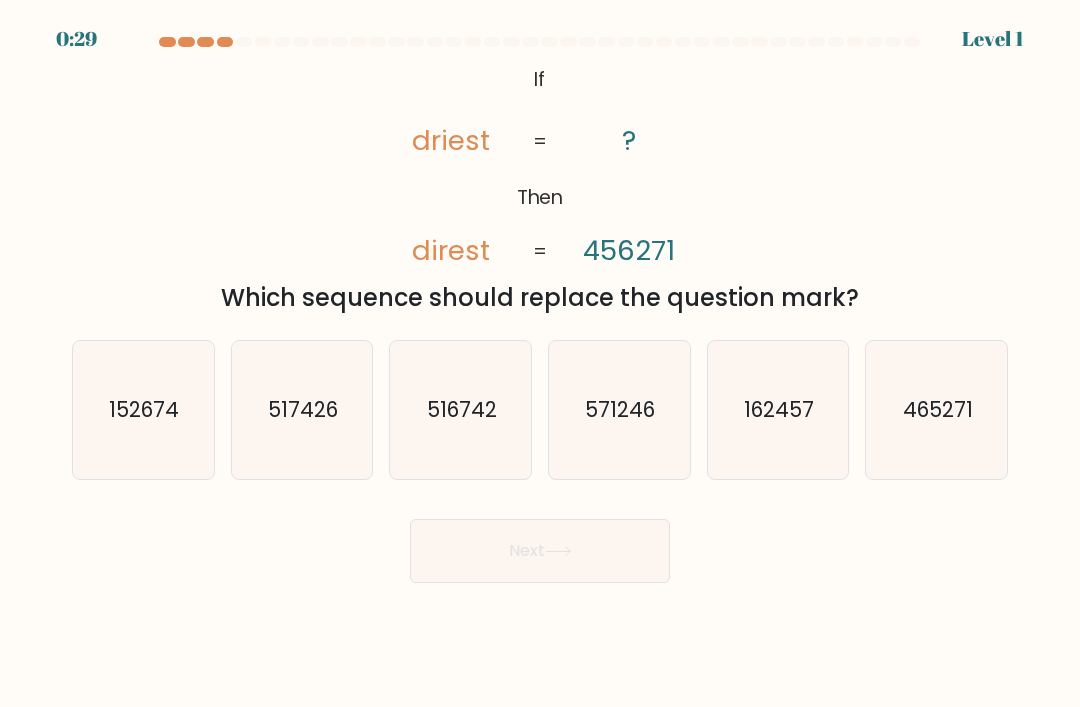 click at bounding box center (540, 46) 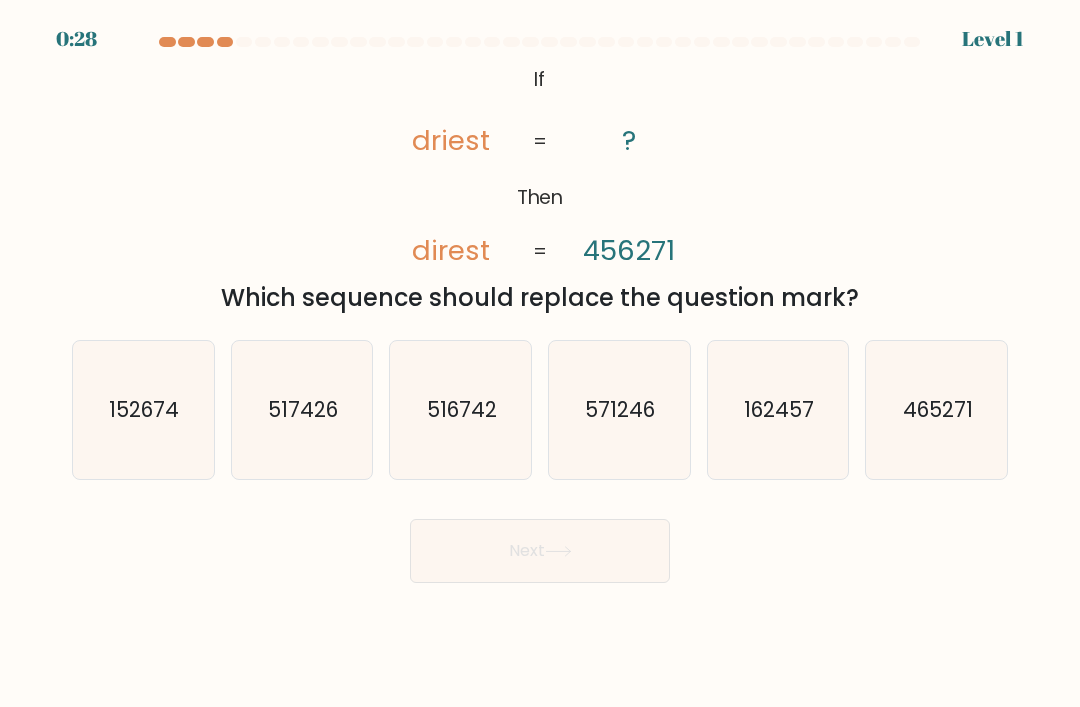 scroll, scrollTop: 0, scrollLeft: 0, axis: both 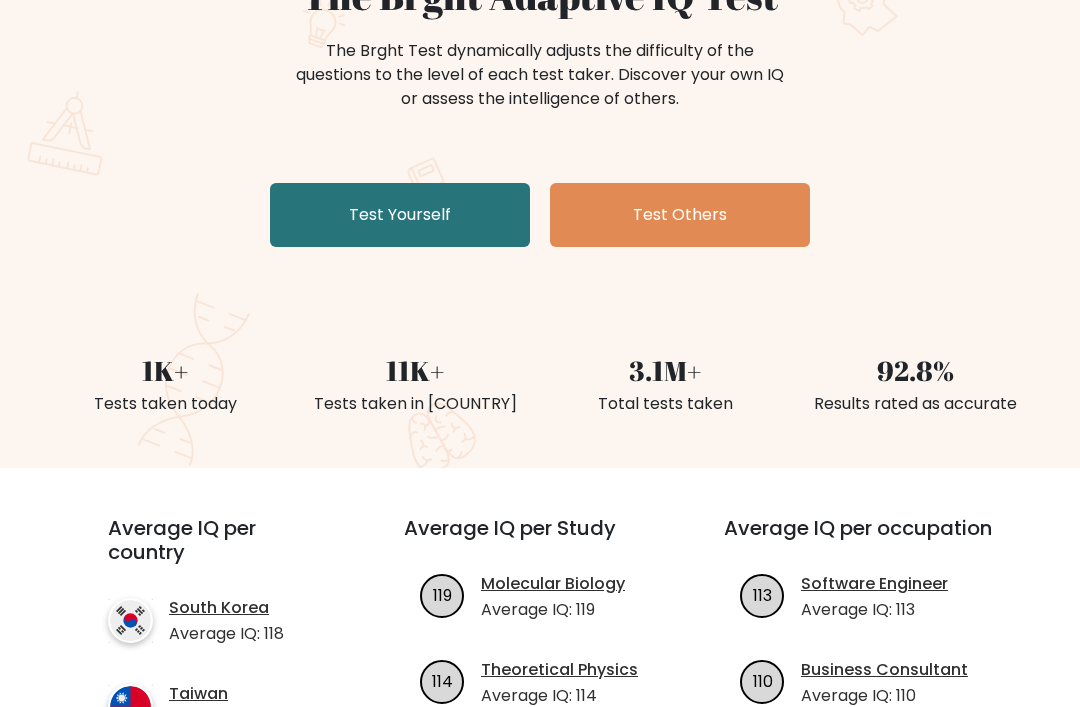 click on "Test Yourself" at bounding box center (400, 215) 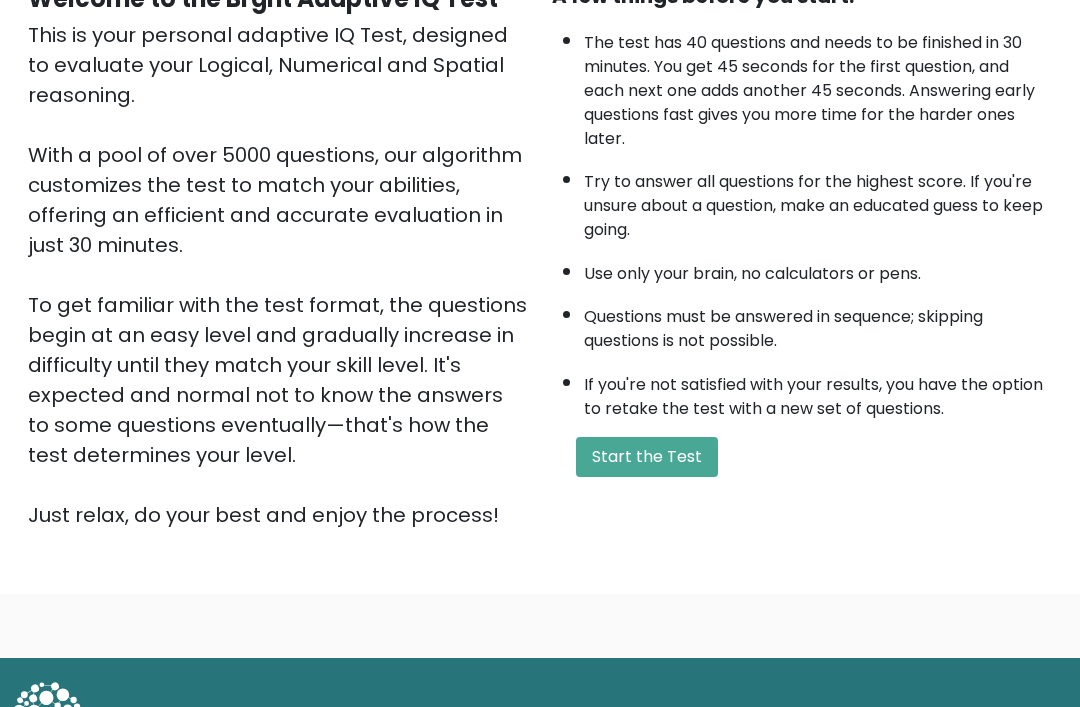 scroll, scrollTop: 234, scrollLeft: 0, axis: vertical 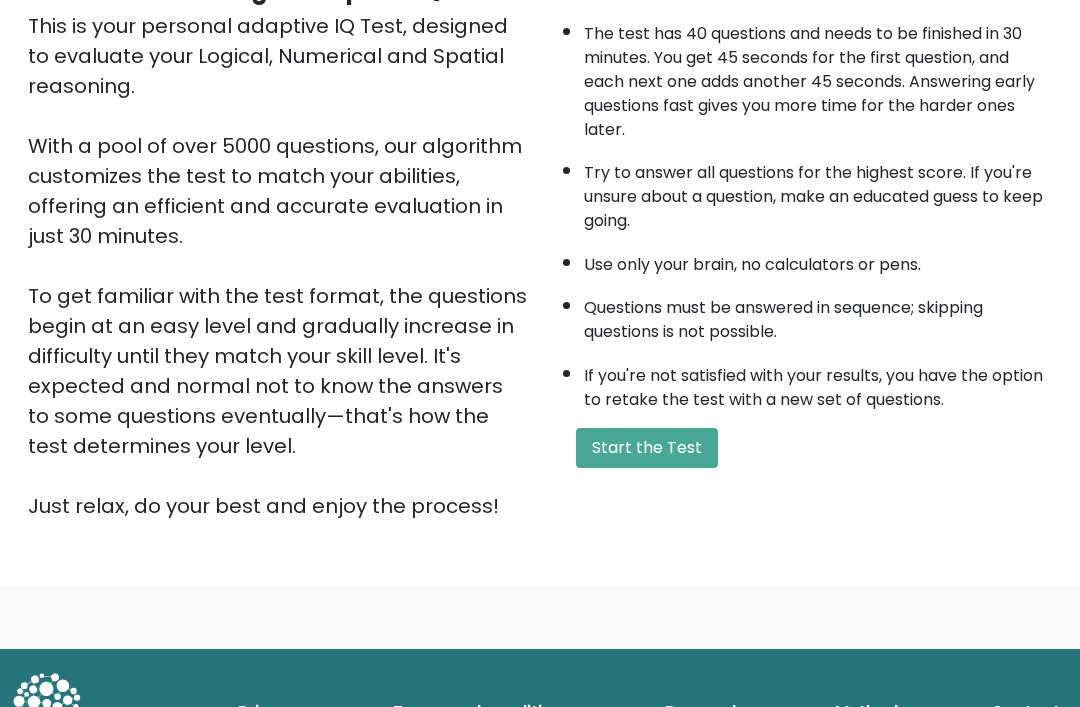 click on "Start the Test" at bounding box center (647, 448) 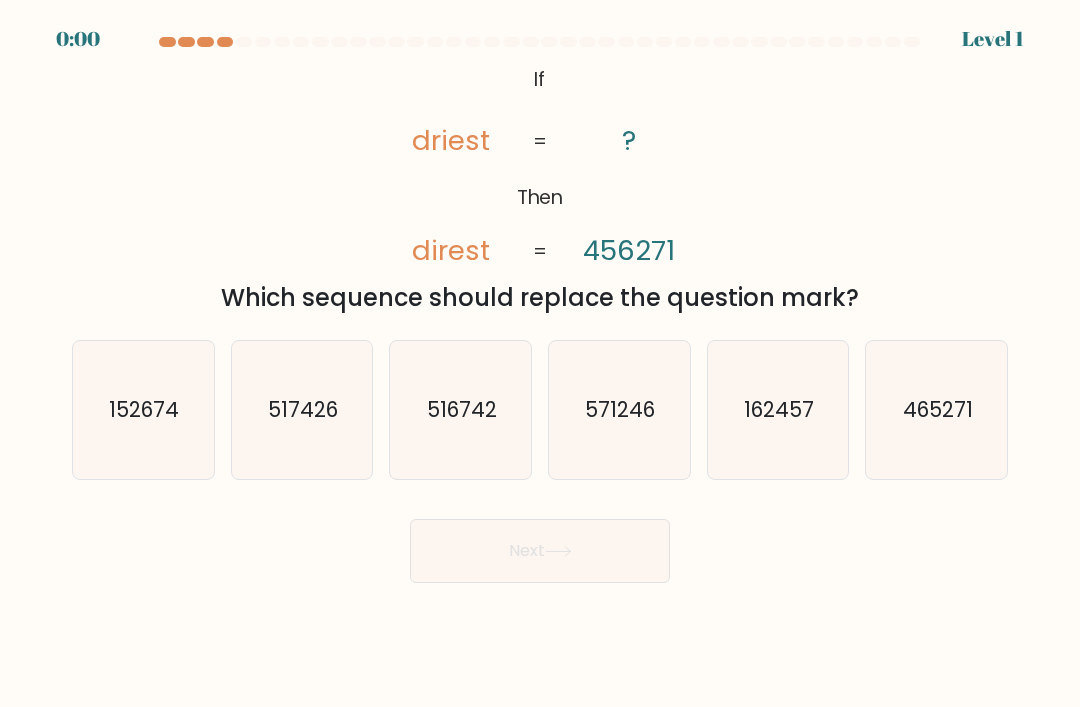 scroll, scrollTop: 0, scrollLeft: 0, axis: both 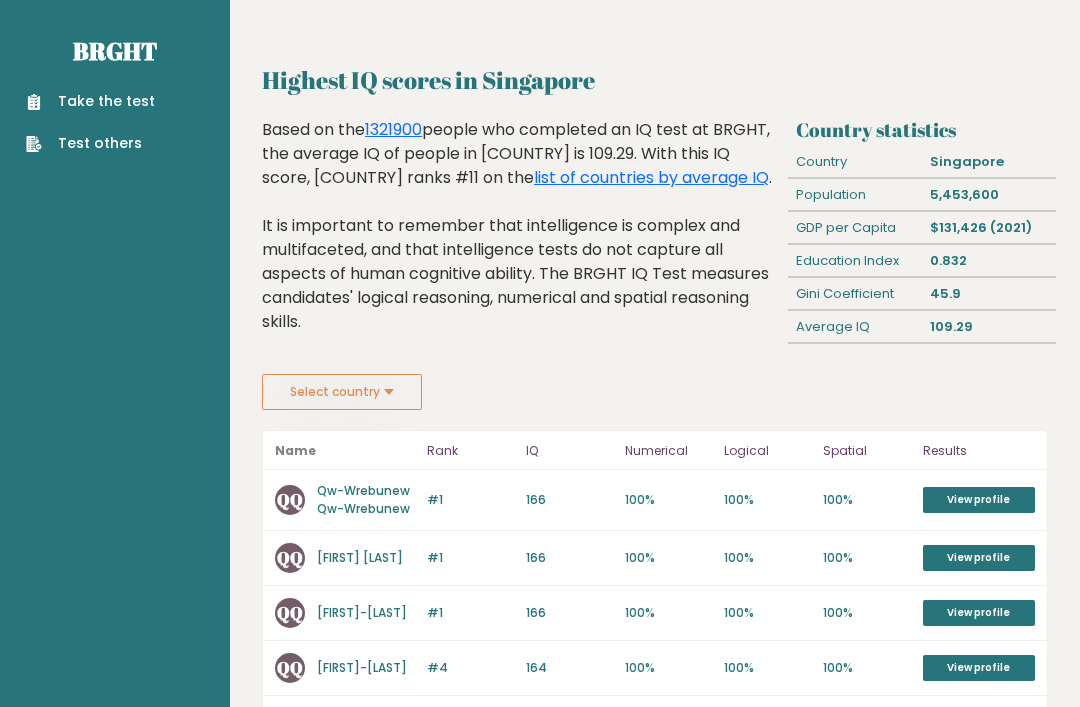 click on "Take the test" at bounding box center (90, 101) 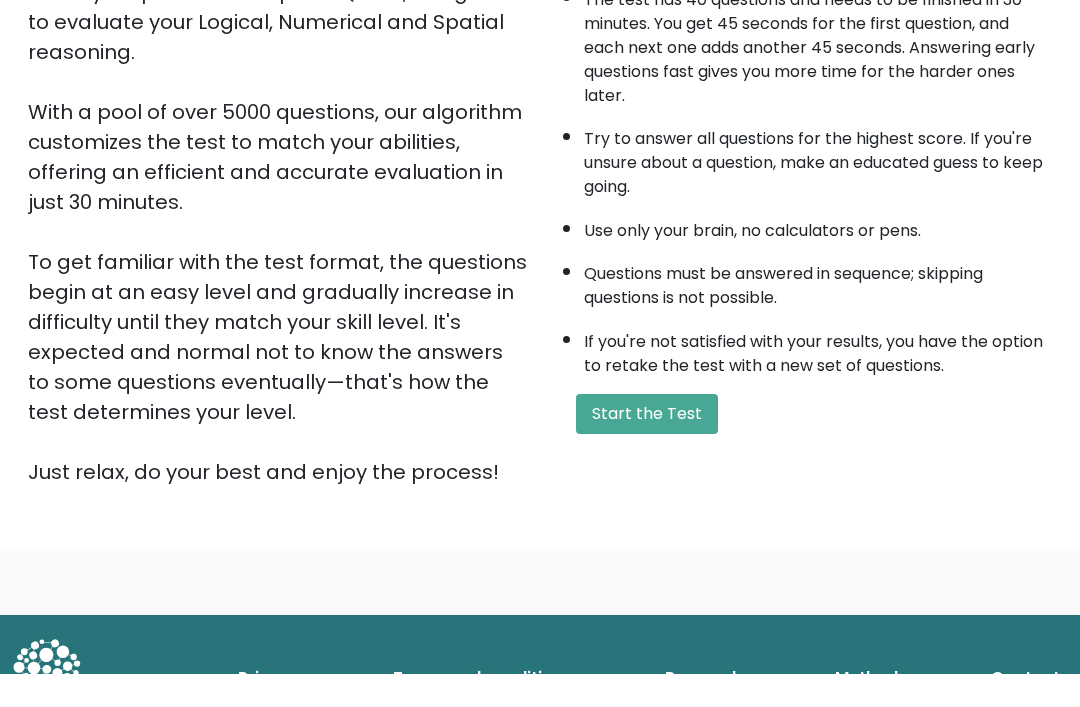 scroll, scrollTop: 234, scrollLeft: 0, axis: vertical 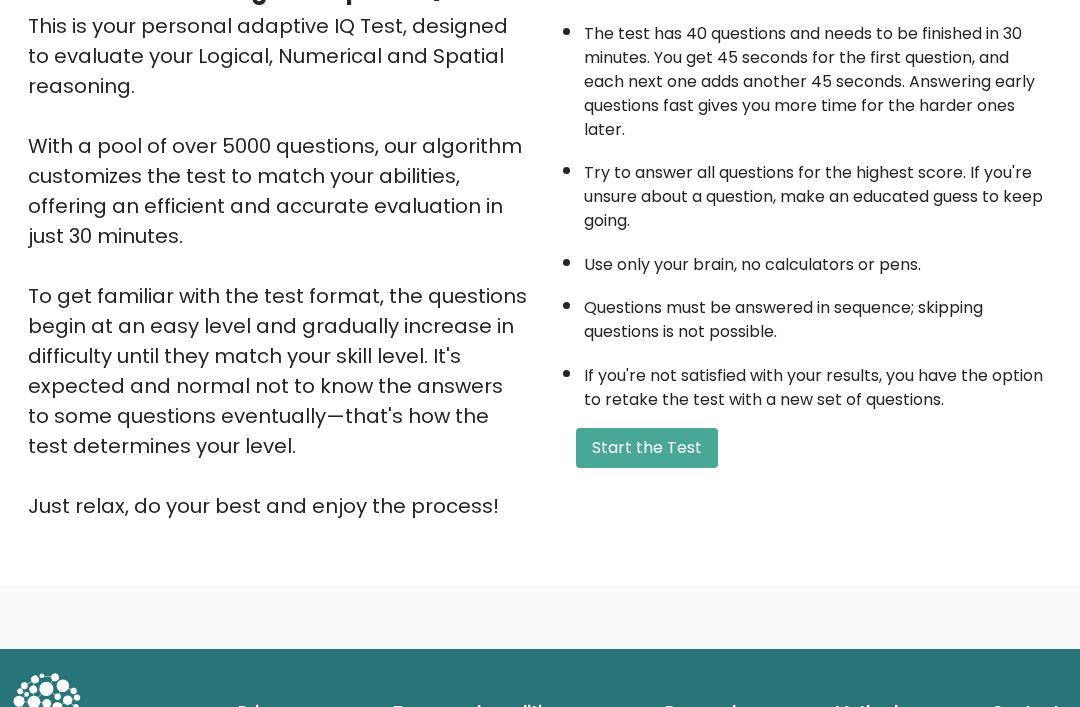 click on "Start the Test" at bounding box center (647, 448) 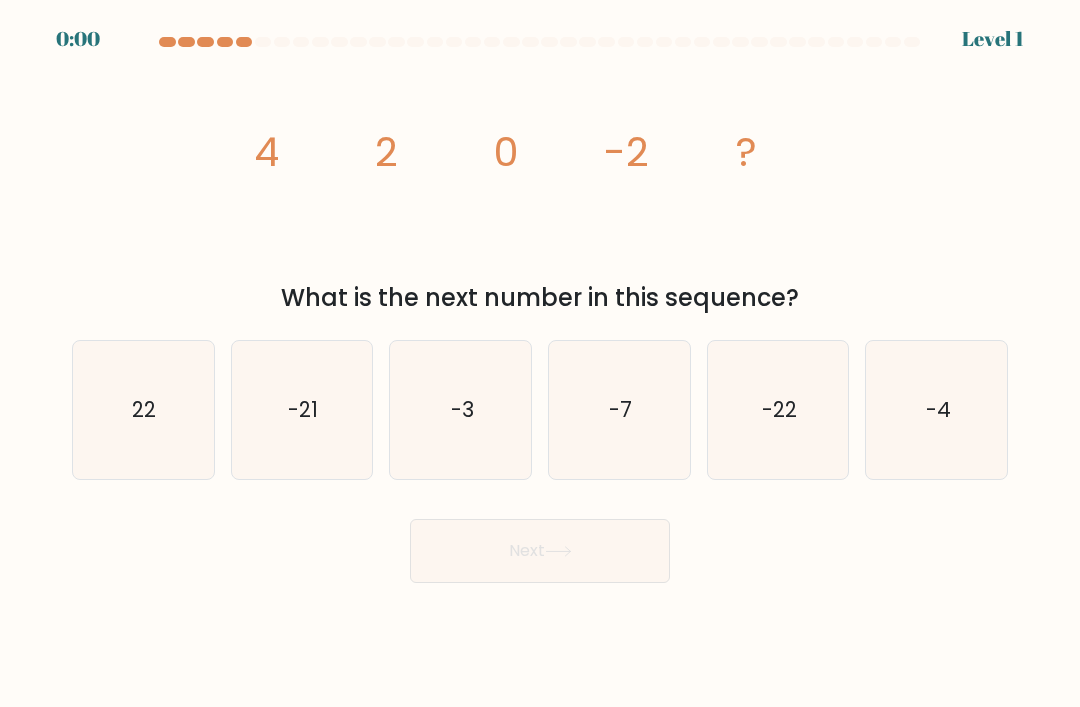 scroll, scrollTop: 0, scrollLeft: 0, axis: both 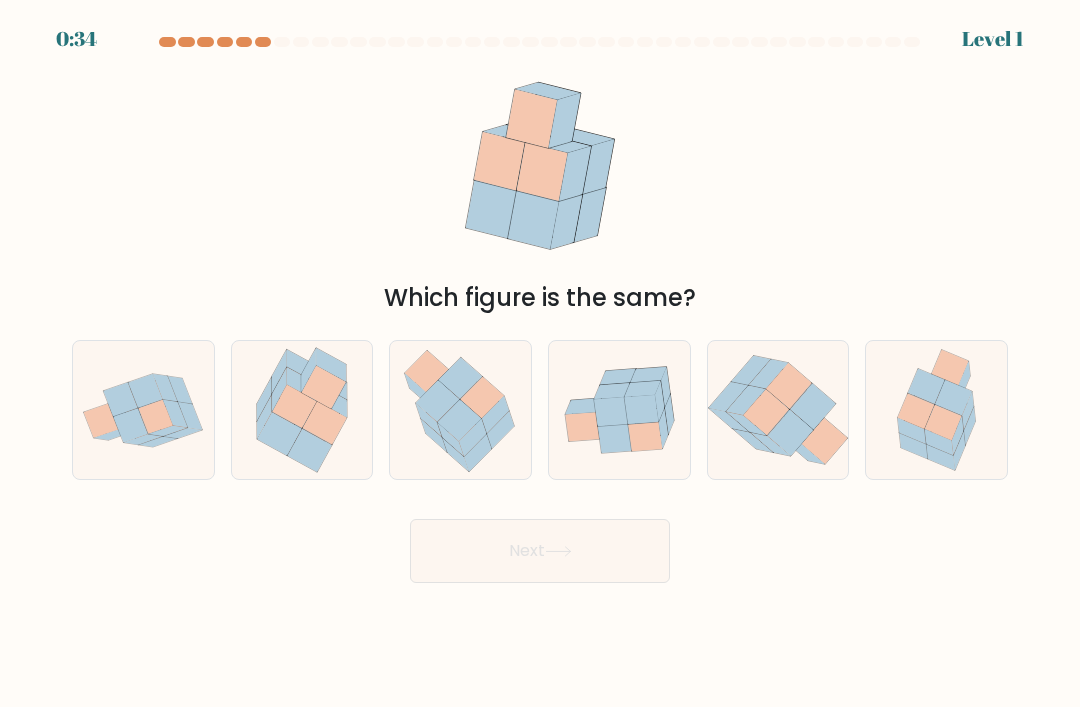 click at bounding box center [264, 399] 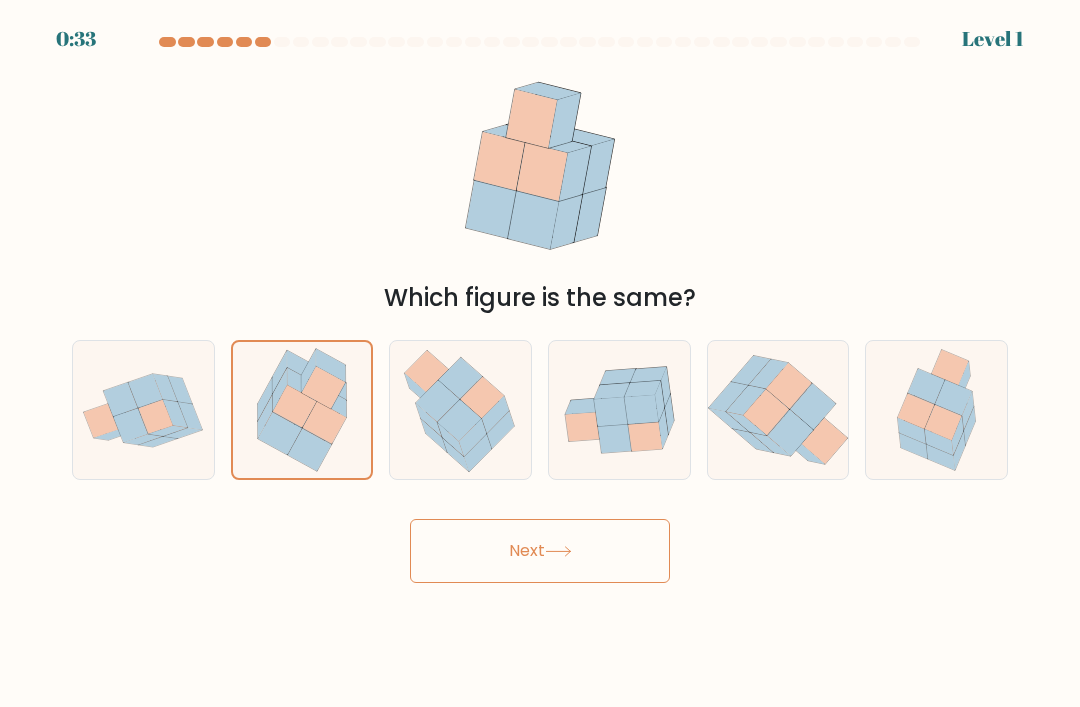 click on "Next" at bounding box center [540, 551] 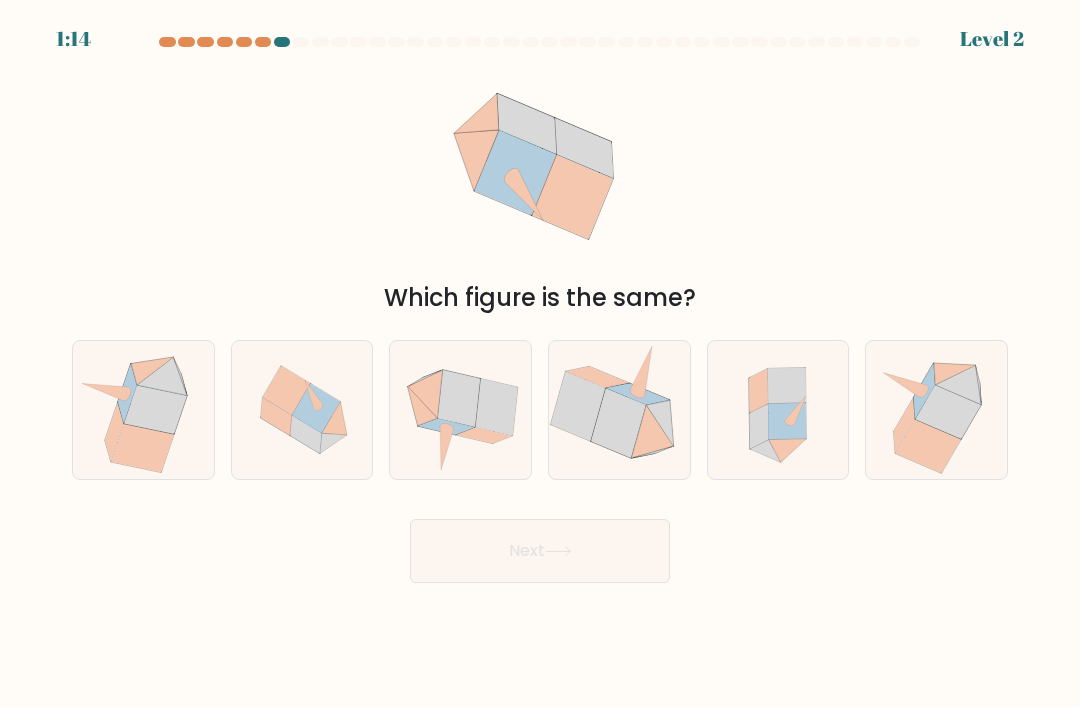 click at bounding box center (143, 410) 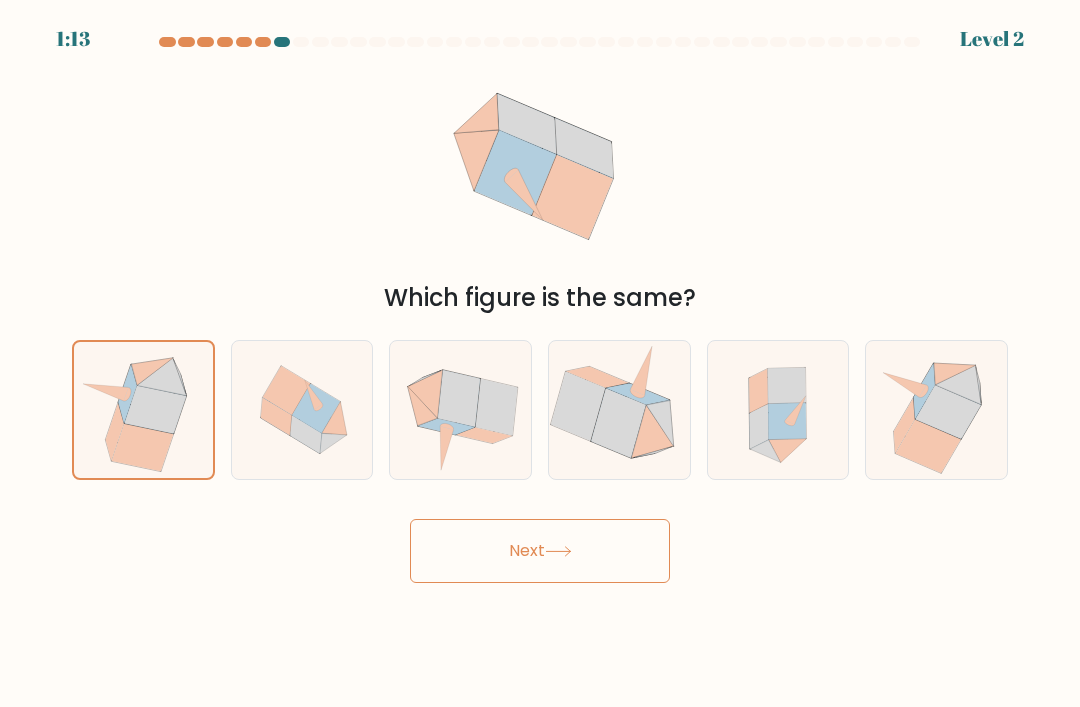 click on "Next" at bounding box center (540, 551) 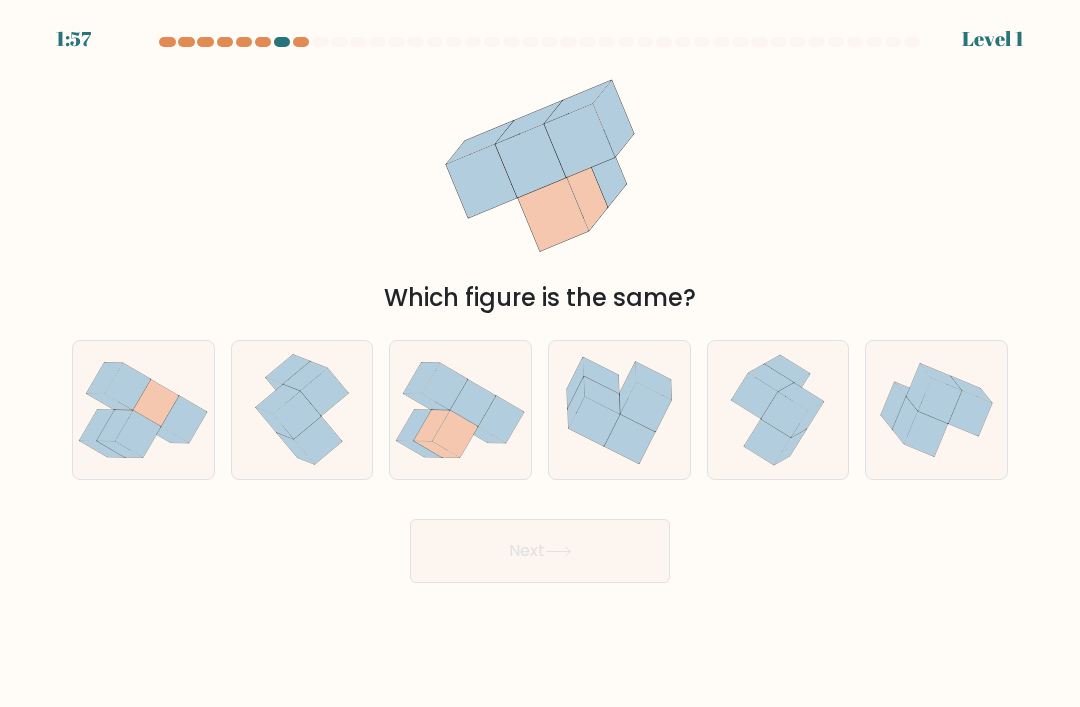 click at bounding box center (432, 425) 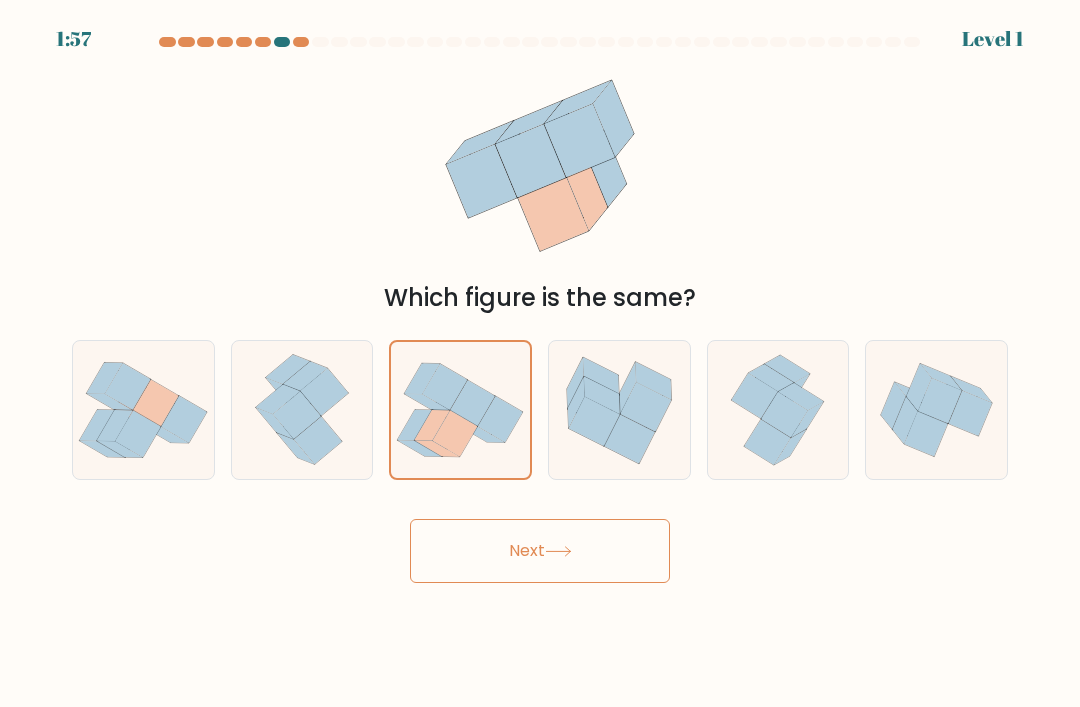 click on "Next" at bounding box center (540, 551) 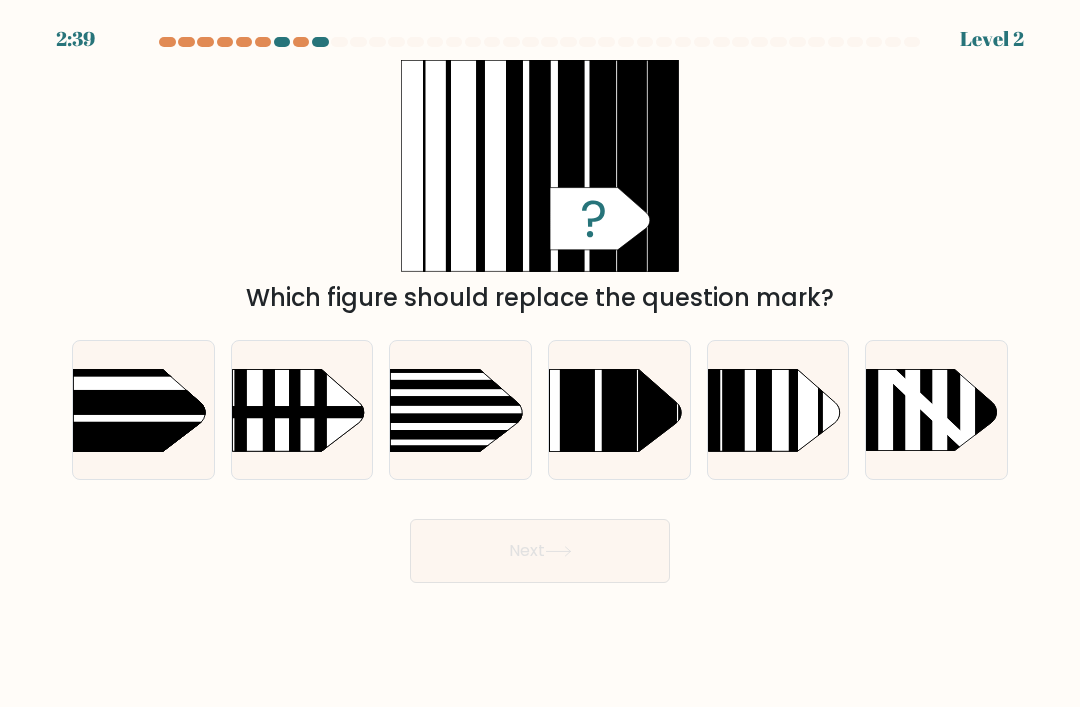 click at bounding box center (657, 339) 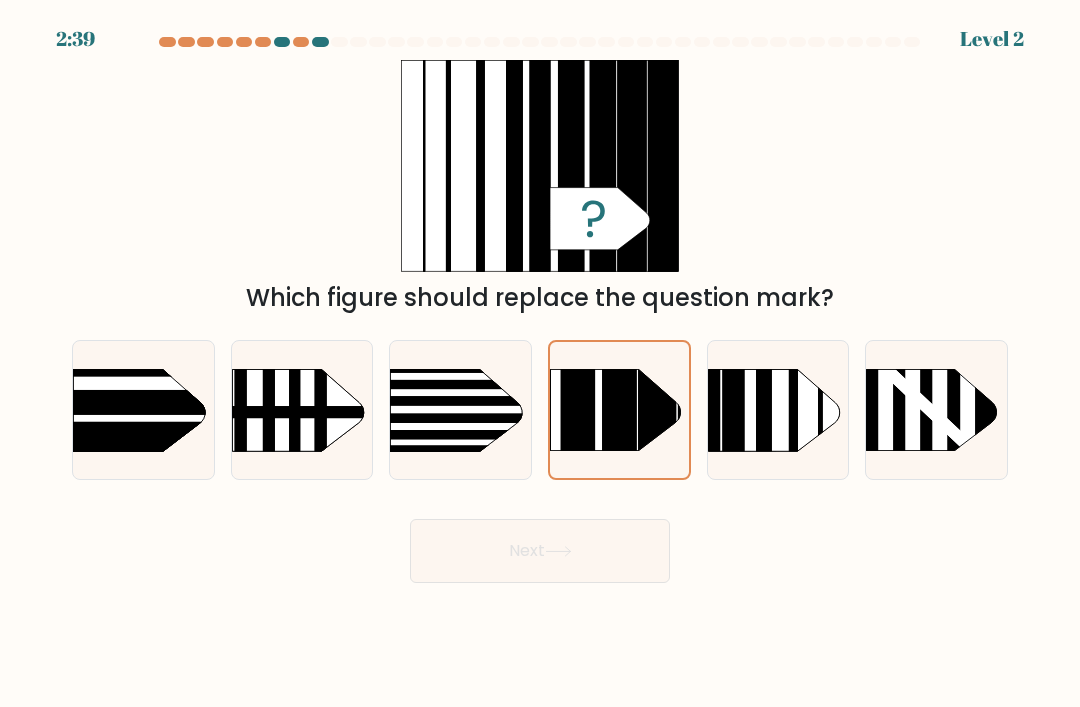 click on "Next" at bounding box center (540, 551) 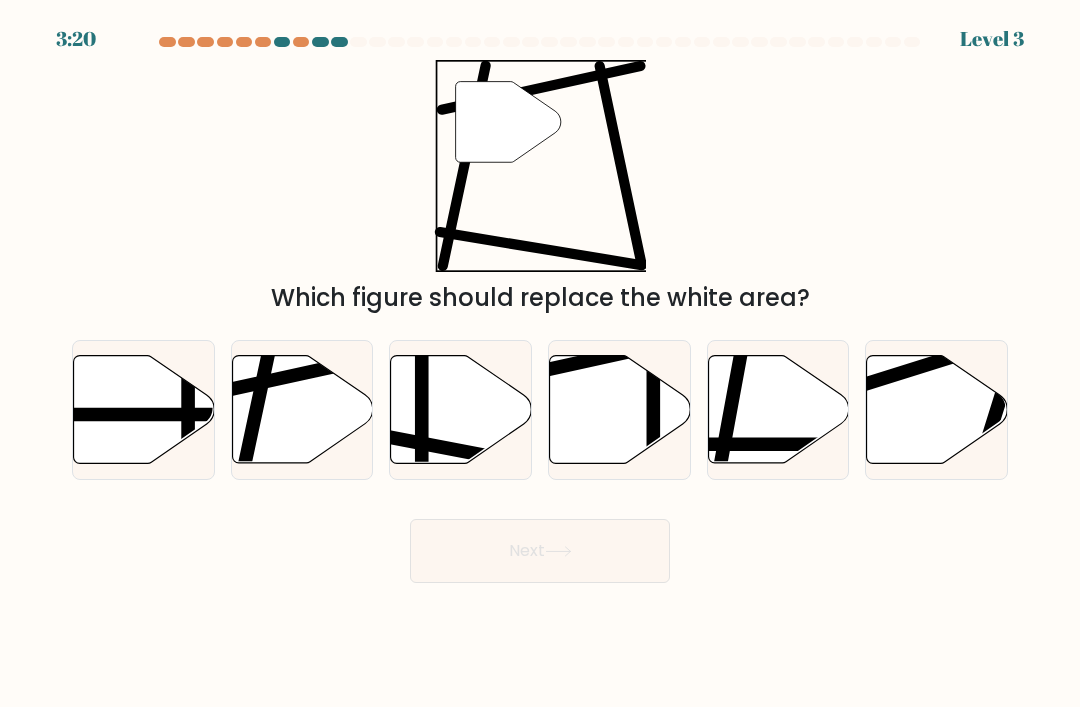 click at bounding box center [302, 410] 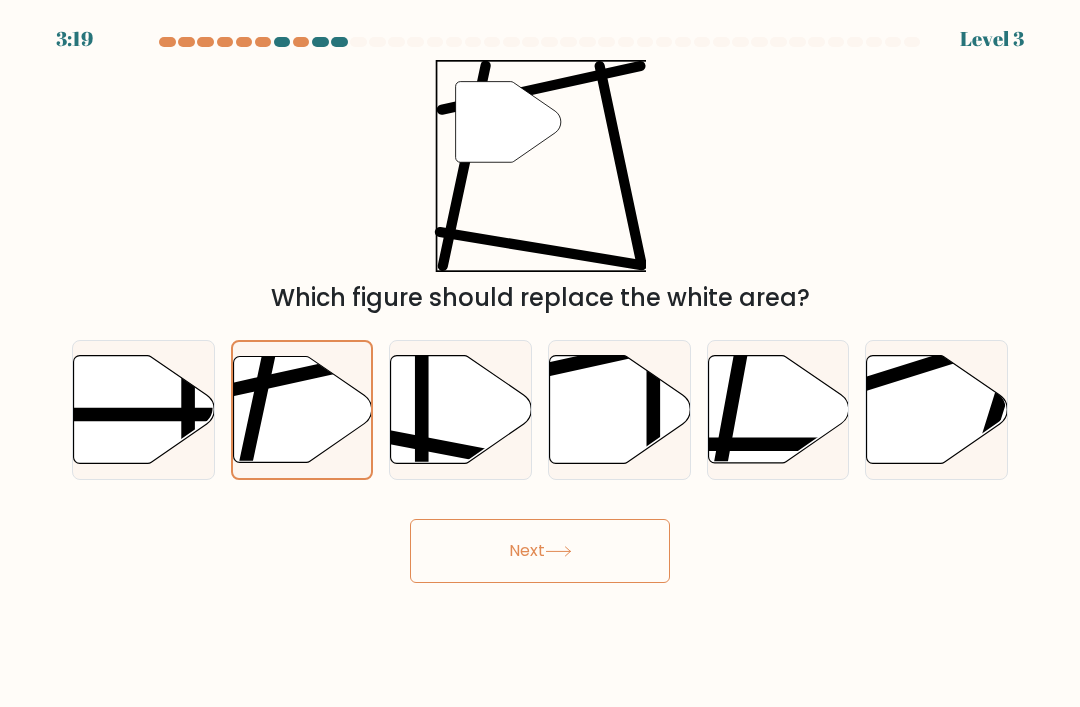 click on "Next" at bounding box center (540, 551) 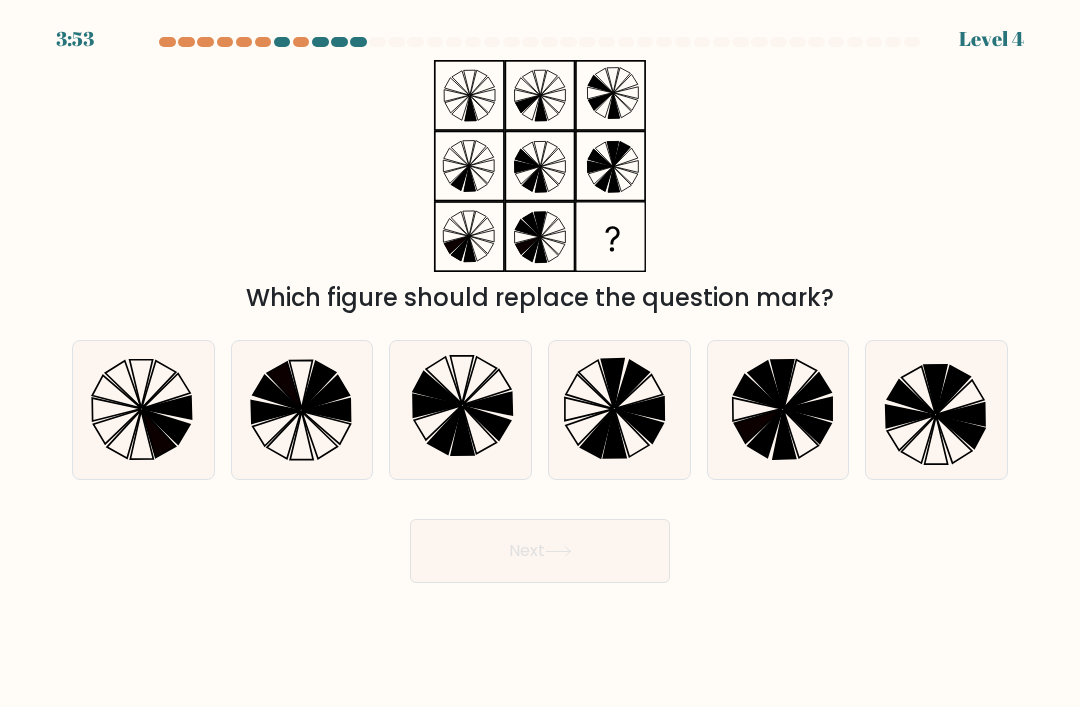 click at bounding box center [778, 410] 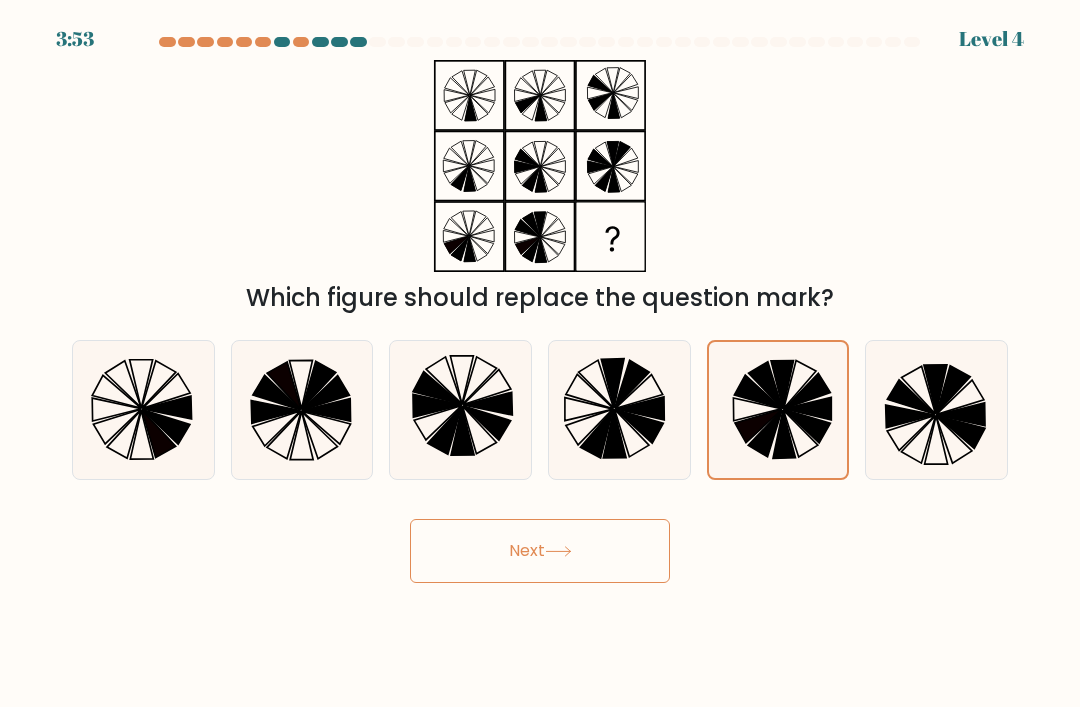 click on "Next" at bounding box center [540, 551] 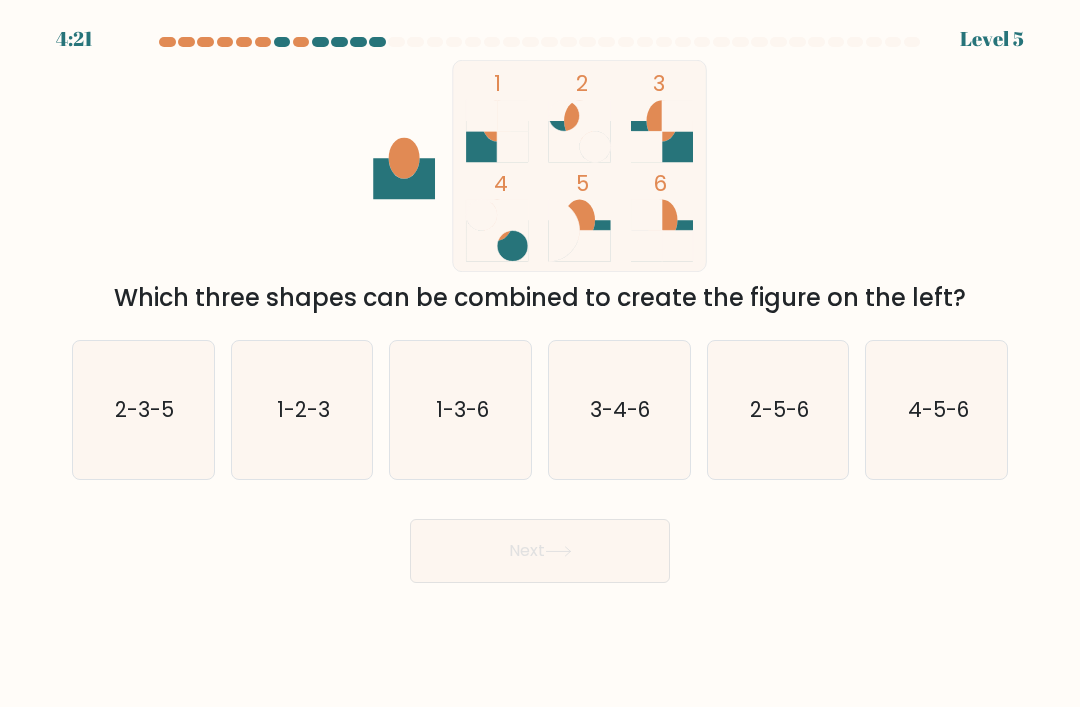 click on "1-3-6" at bounding box center [462, 409] 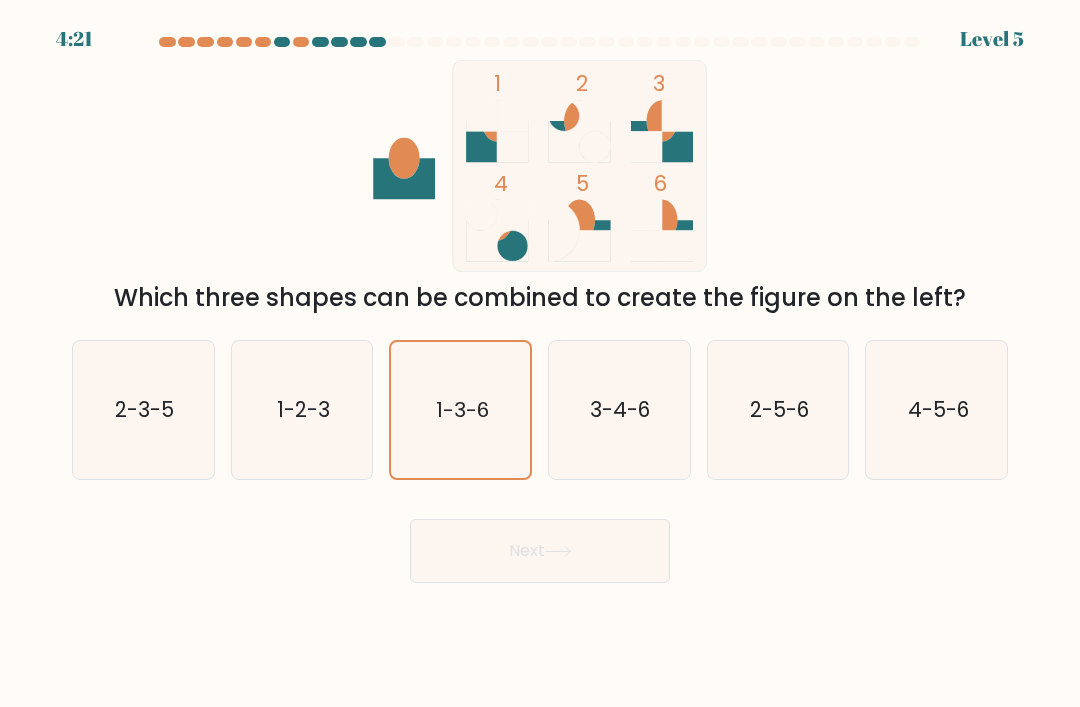 click on "Next" at bounding box center (540, 551) 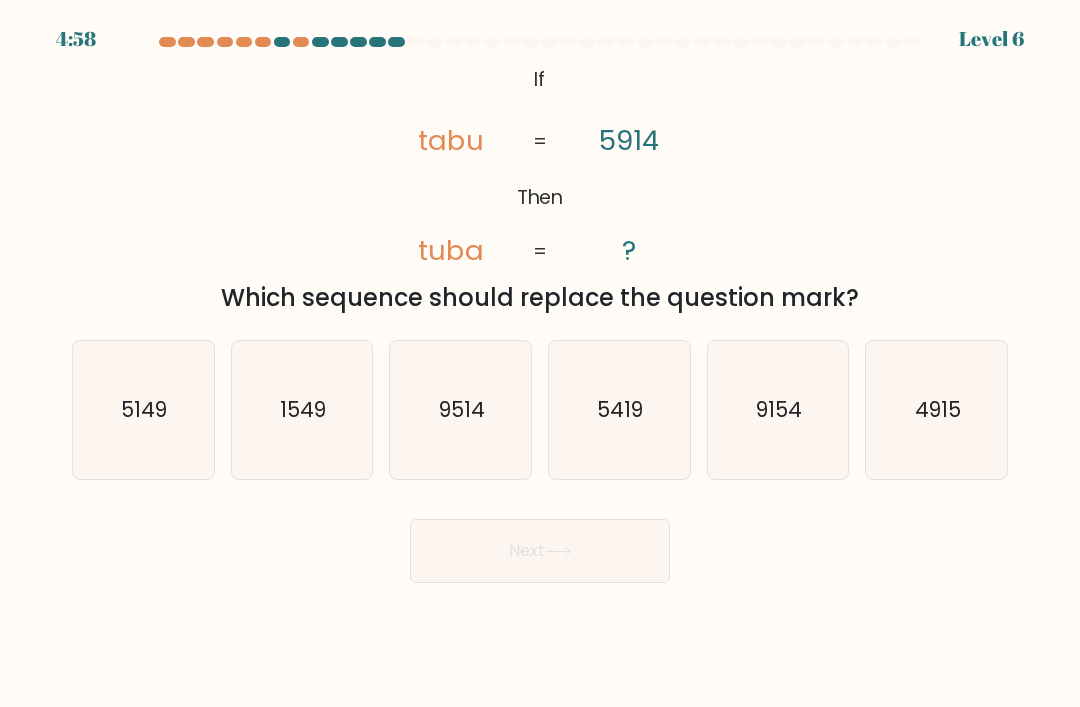 click on "5419" at bounding box center [619, 410] 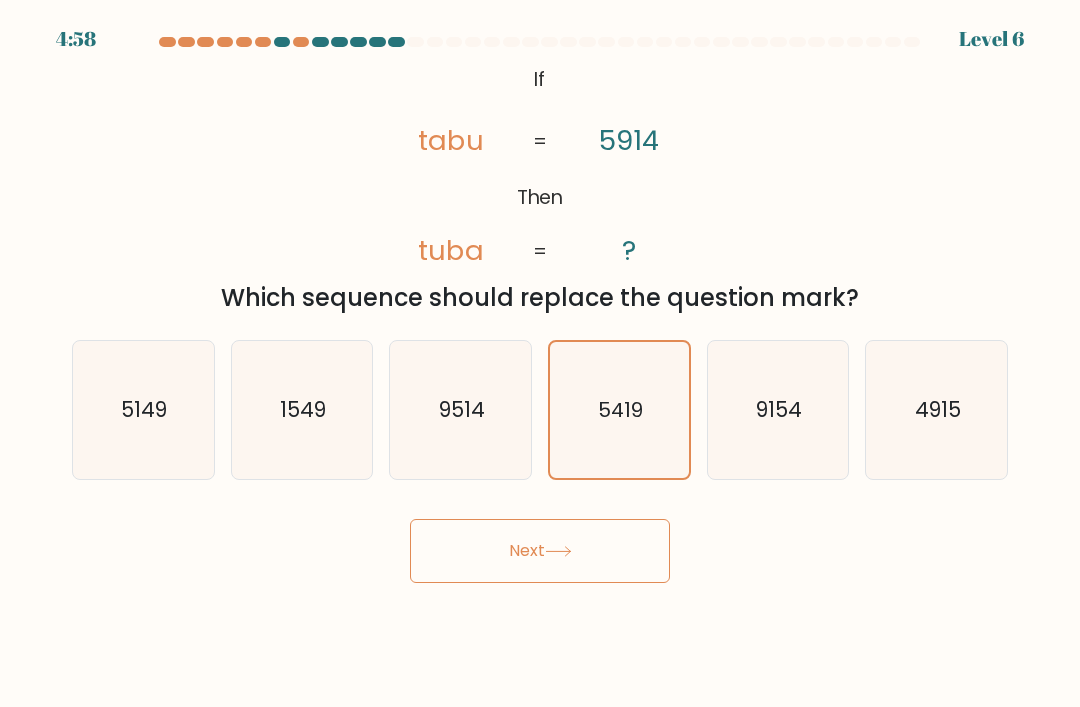 click on "Next" at bounding box center [540, 551] 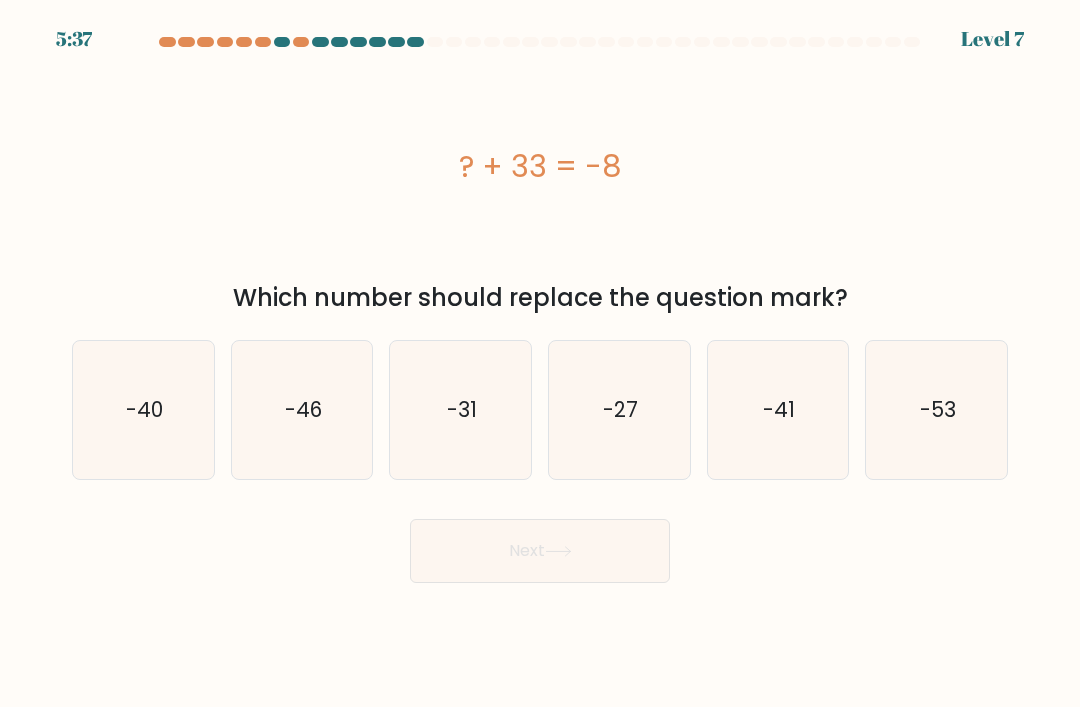 click on "-41" at bounding box center [778, 410] 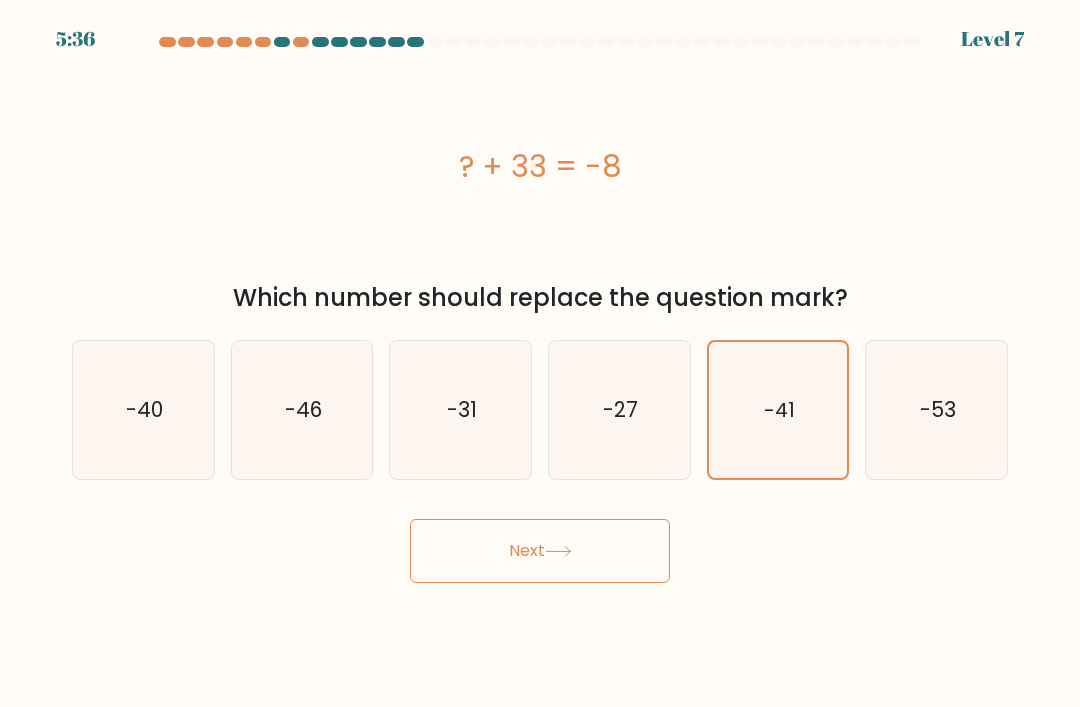 click on "Next" at bounding box center [540, 551] 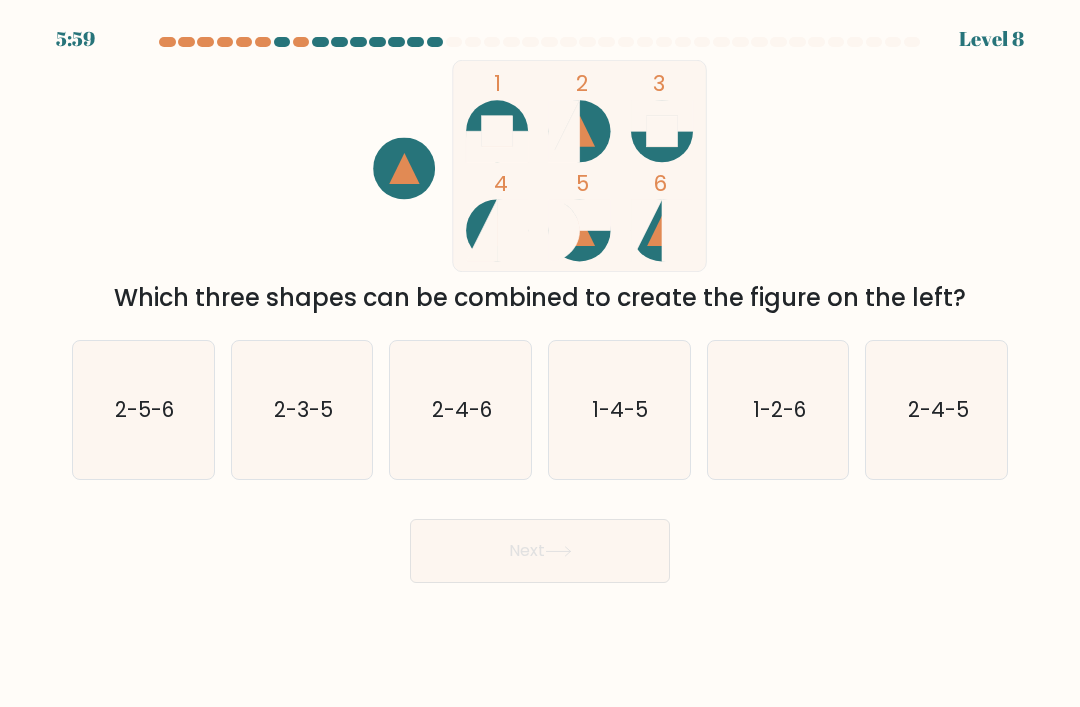 click on "2-4-6" at bounding box center (461, 410) 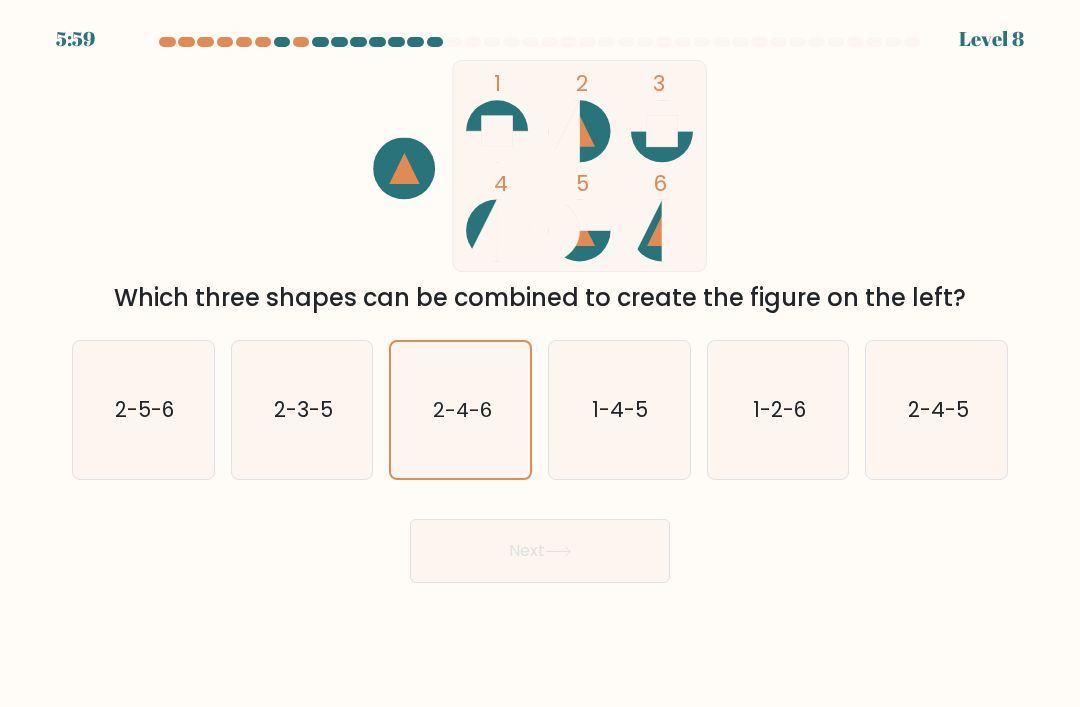 click on "Next" at bounding box center [540, 551] 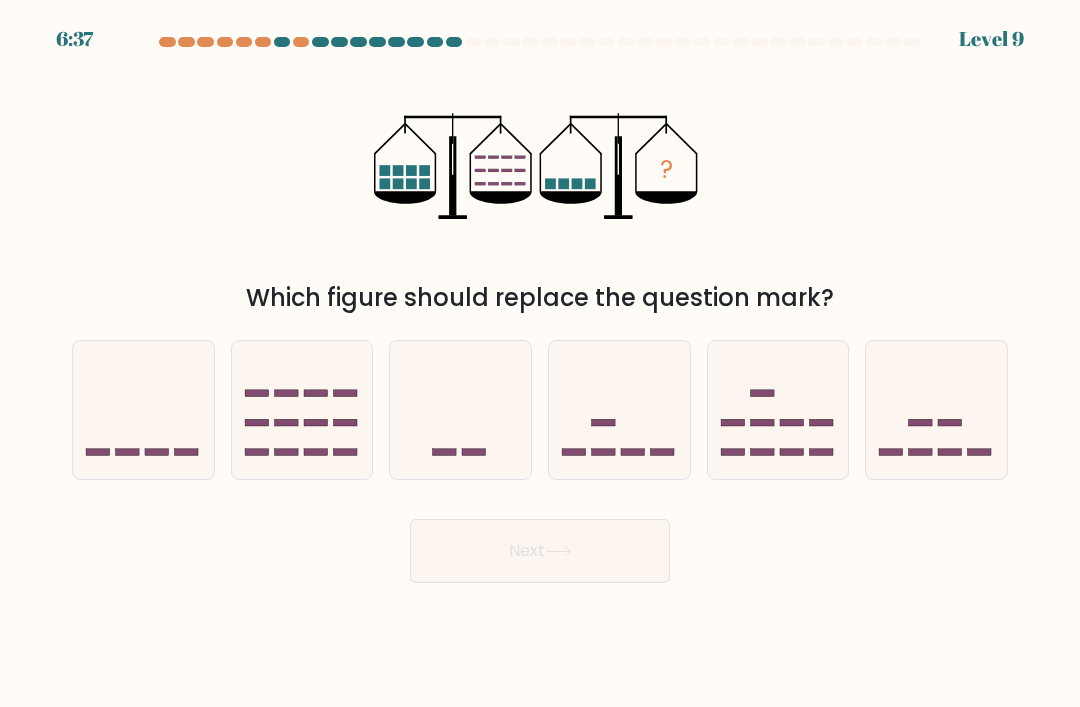click at bounding box center (936, 410) 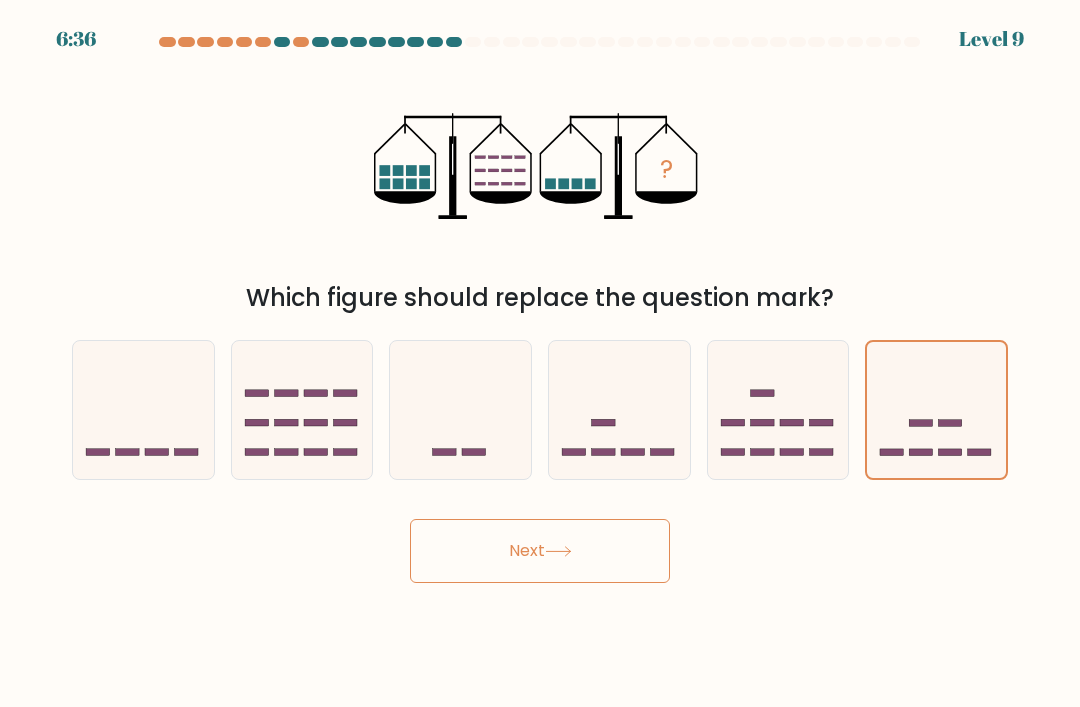 click on "Next" at bounding box center (540, 551) 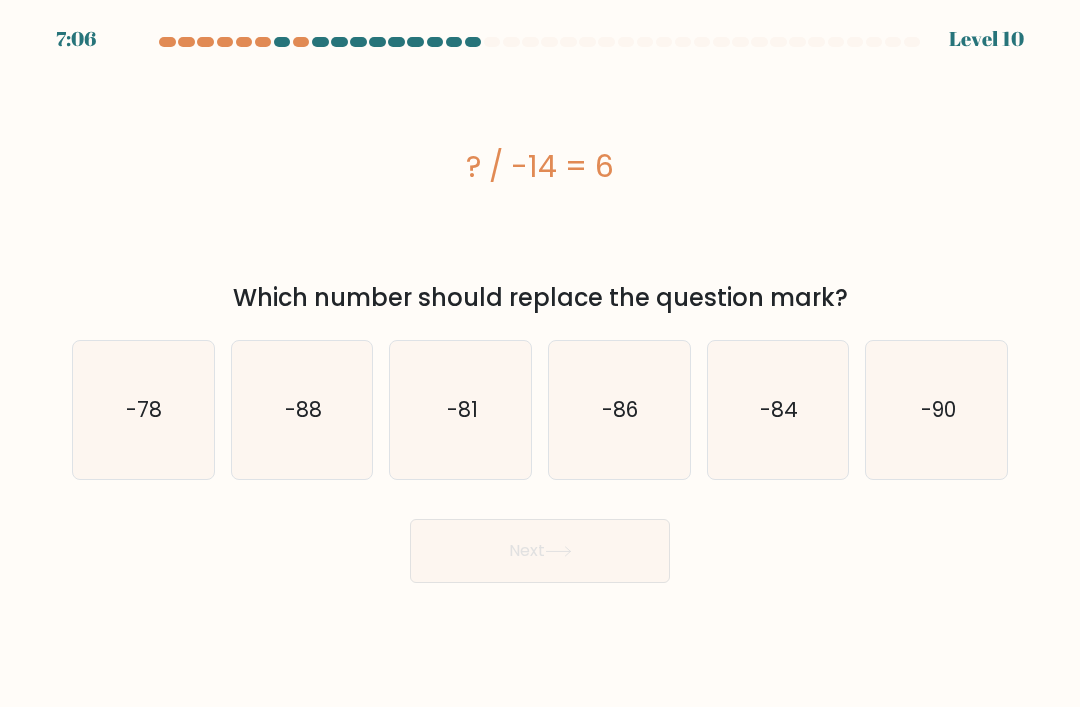 click on "-84" at bounding box center (778, 410) 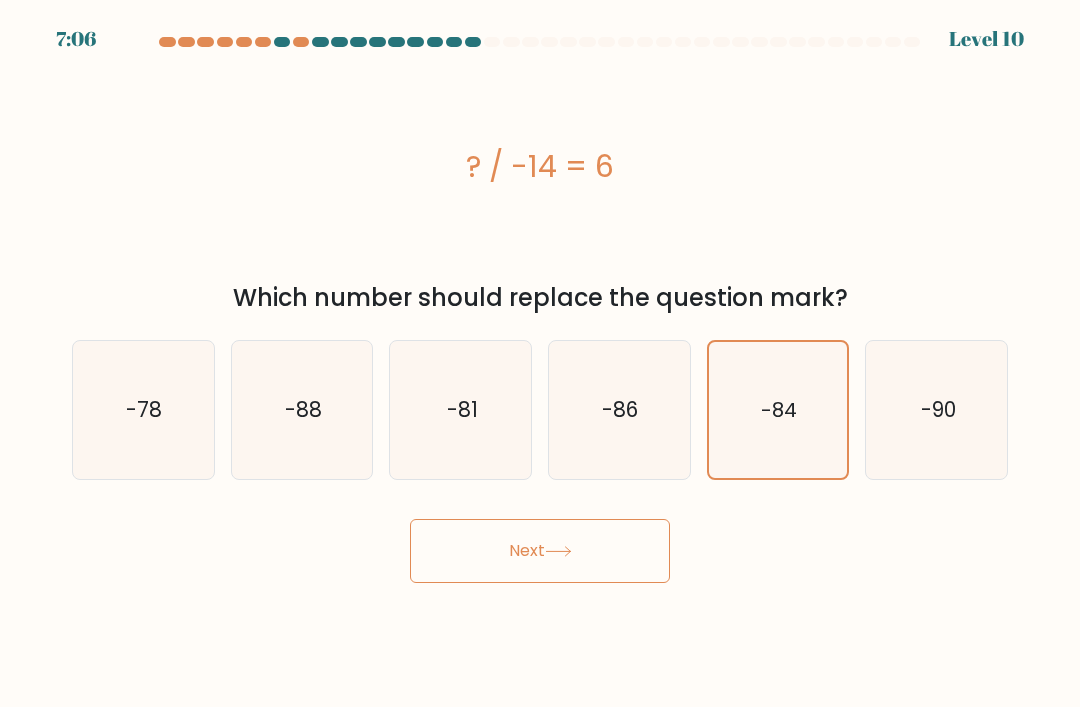 click on "Next" at bounding box center [540, 551] 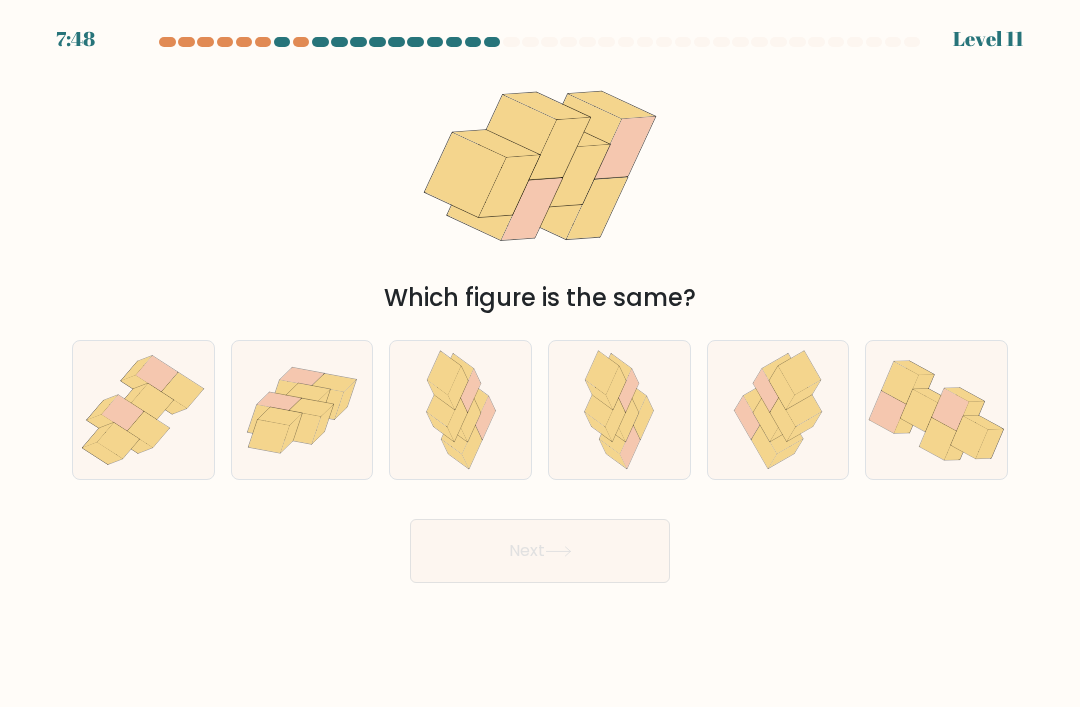 click at bounding box center (458, 387) 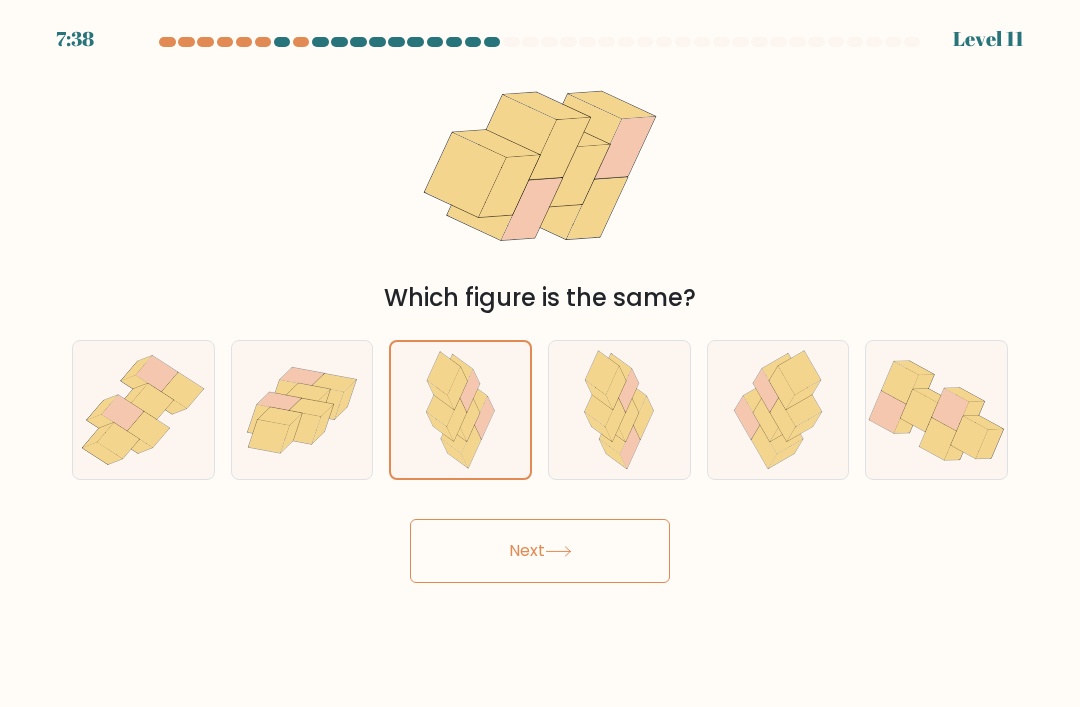 click at bounding box center (900, 382) 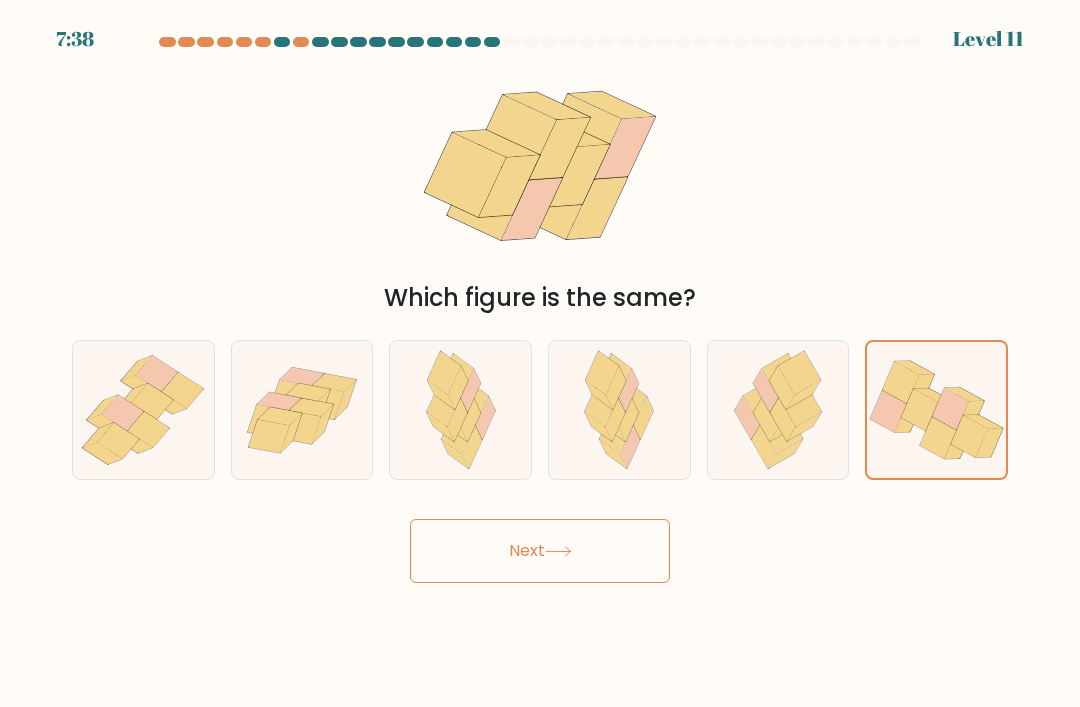 click on "Next" at bounding box center (540, 551) 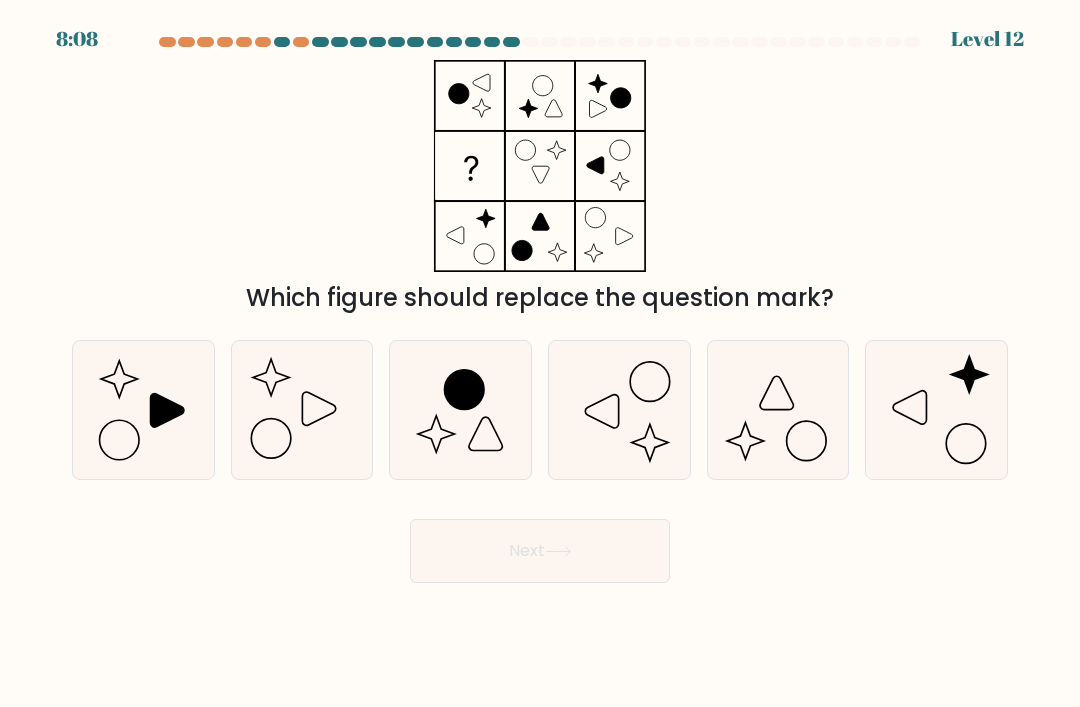 click at bounding box center [143, 410] 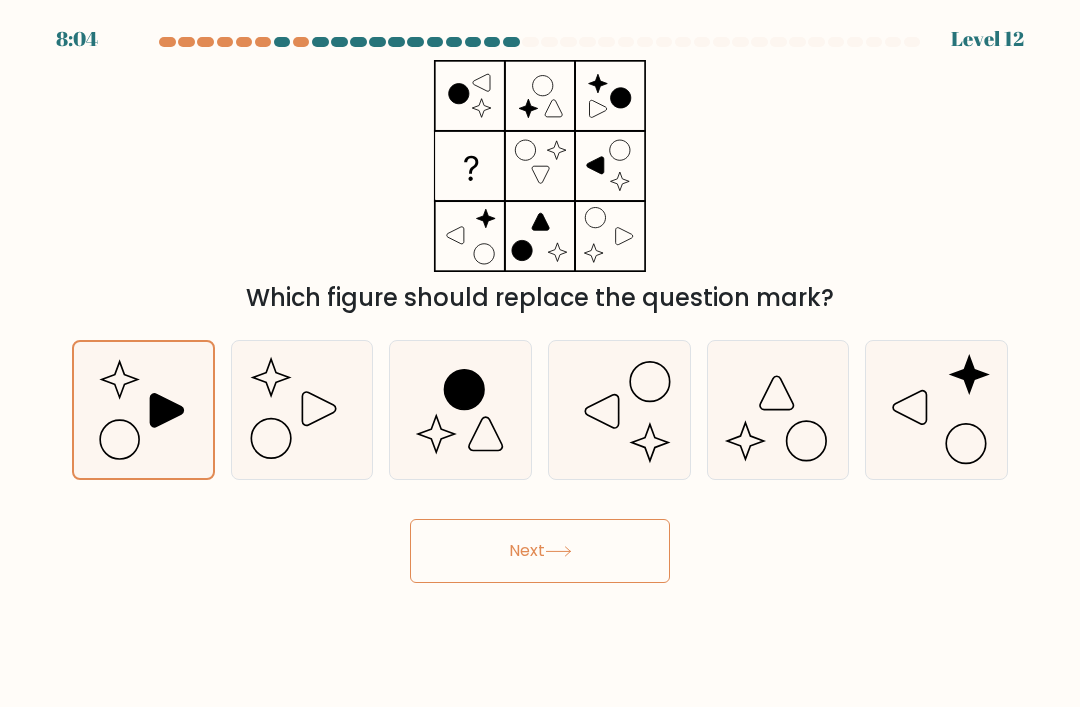 click on "Next" at bounding box center [540, 551] 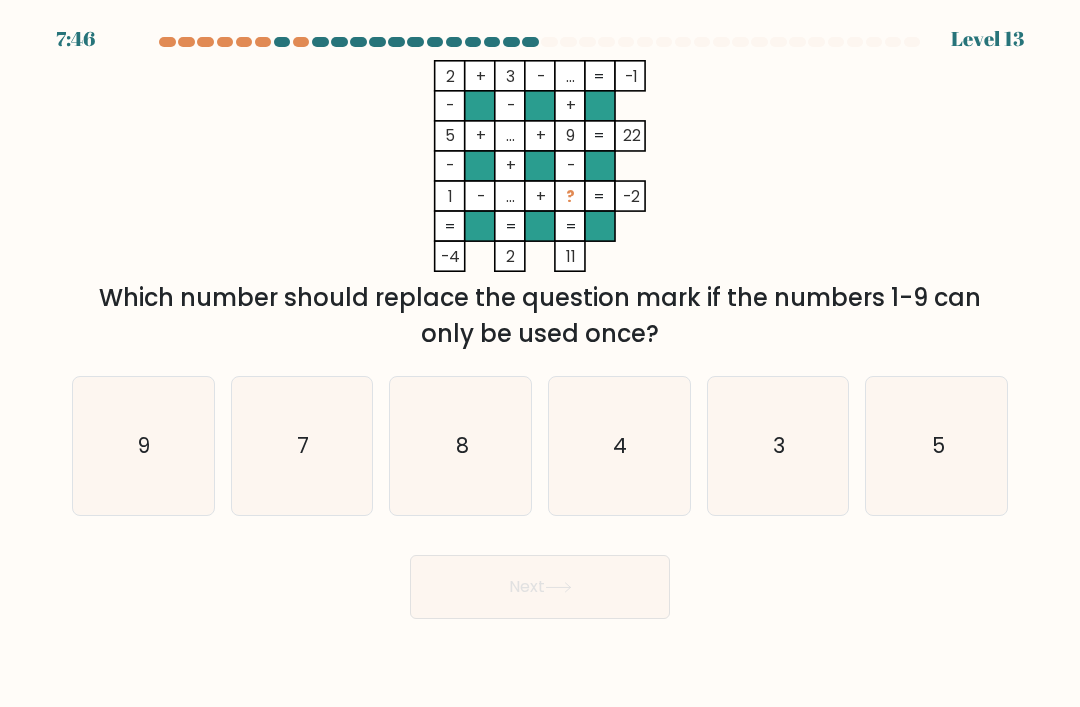 click on "3" at bounding box center (778, 446) 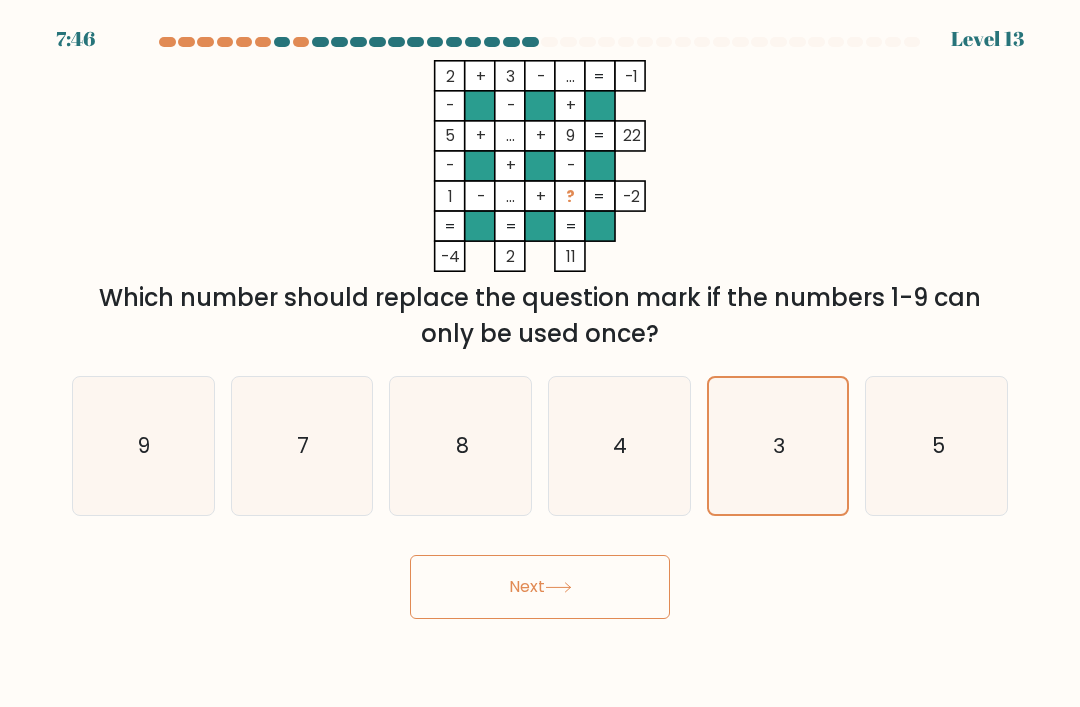 click on "Next" at bounding box center (540, 587) 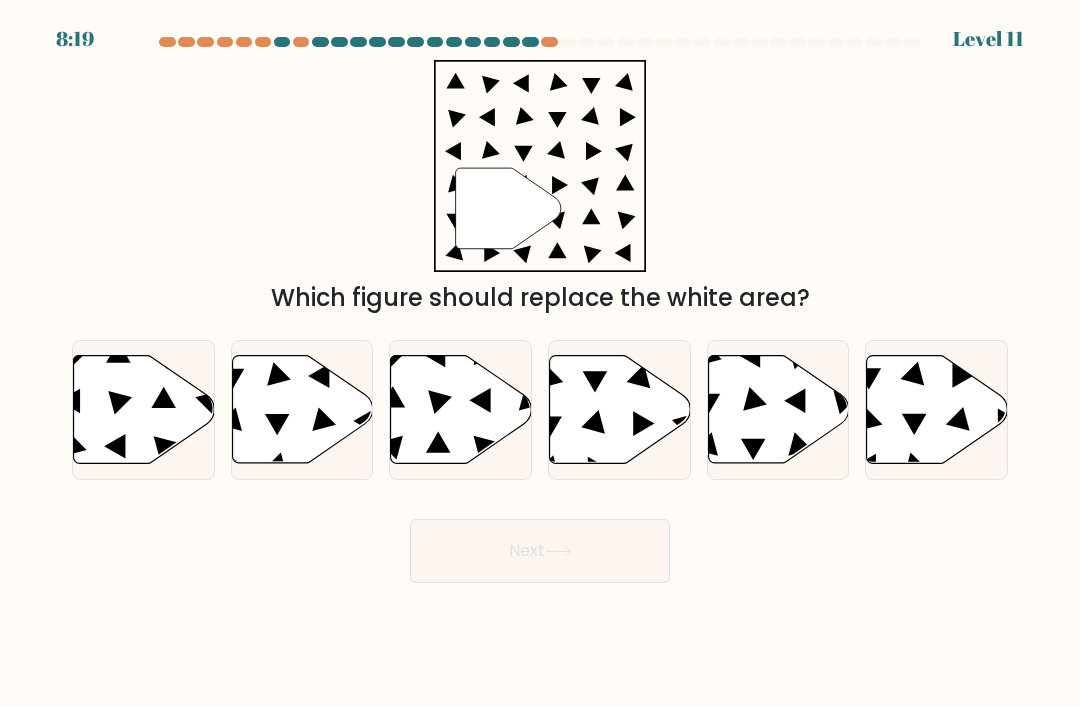 click at bounding box center (639, 377) 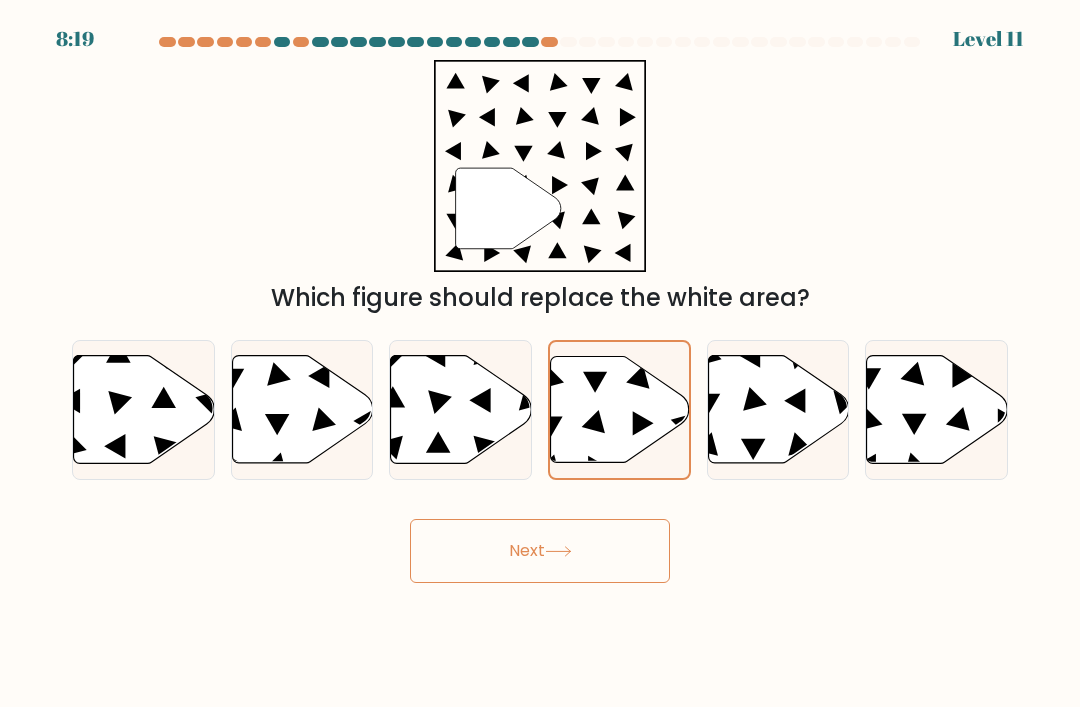 click on "Next" at bounding box center (540, 551) 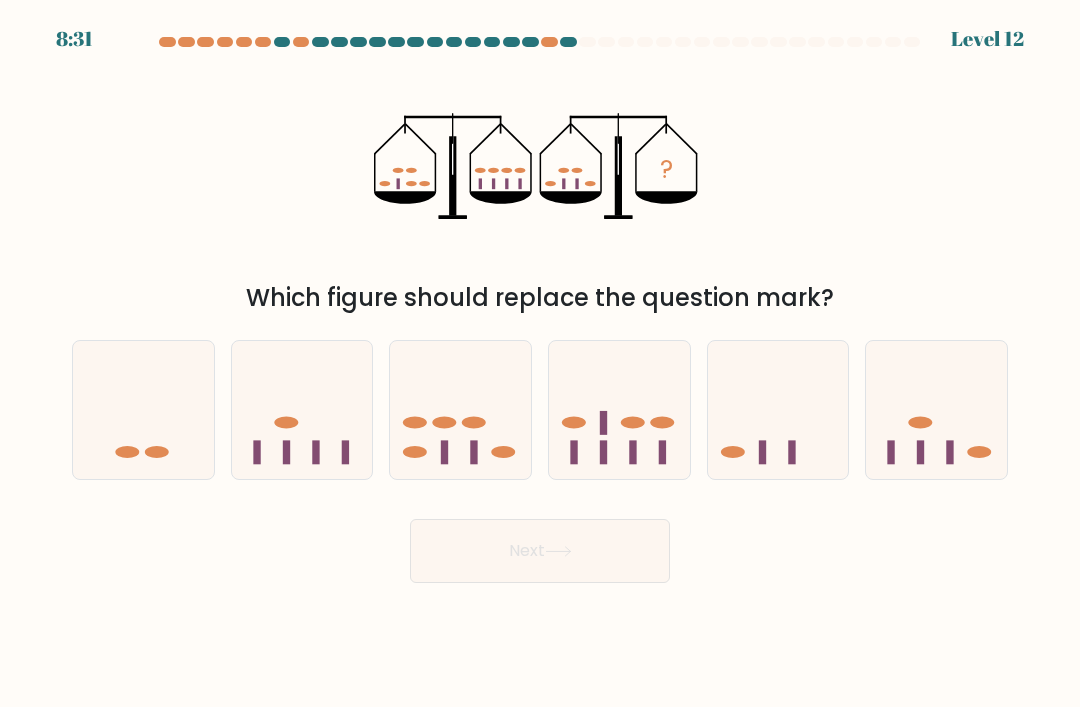 click at bounding box center [619, 410] 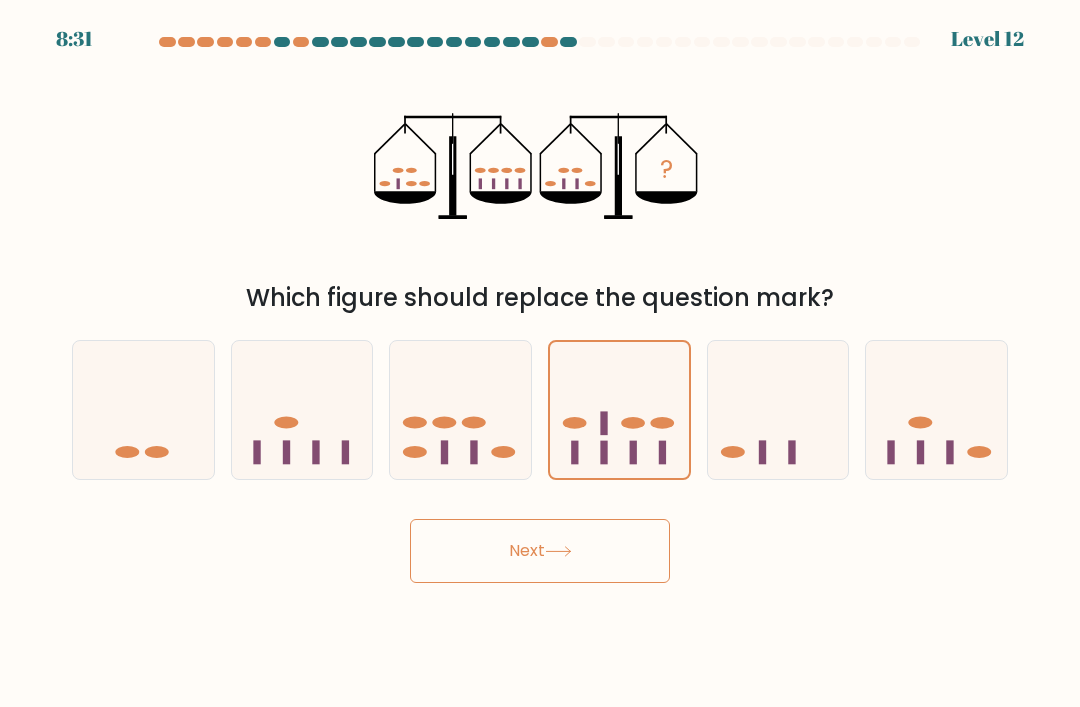 click on "Next" at bounding box center (540, 551) 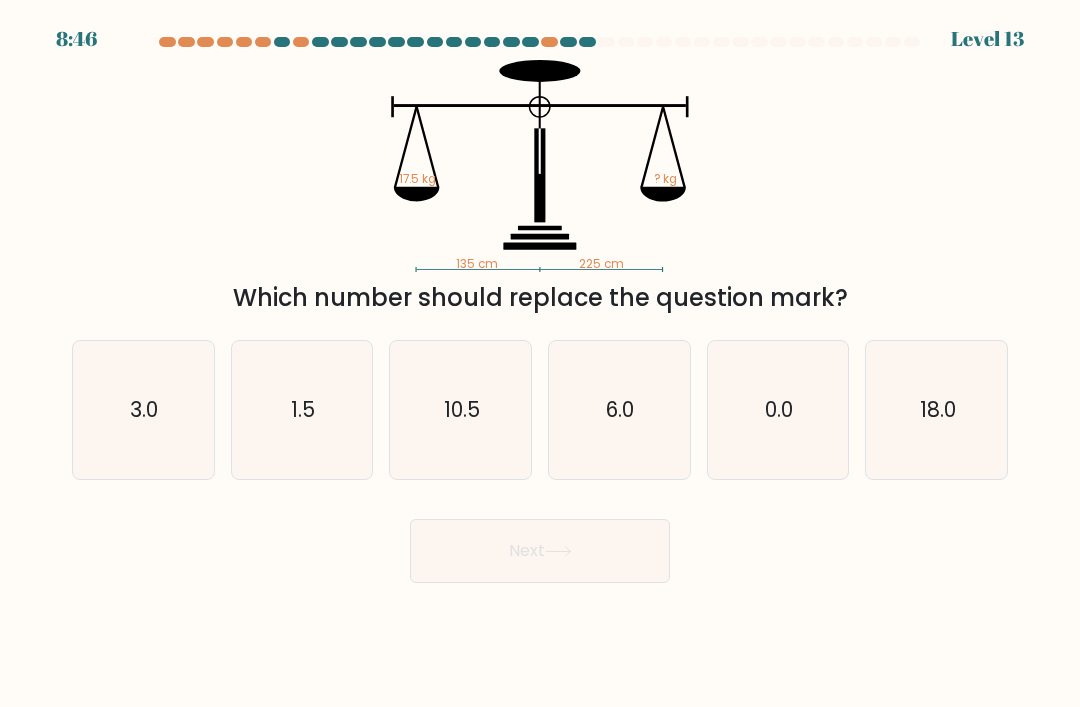 click on "10.5" at bounding box center (461, 410) 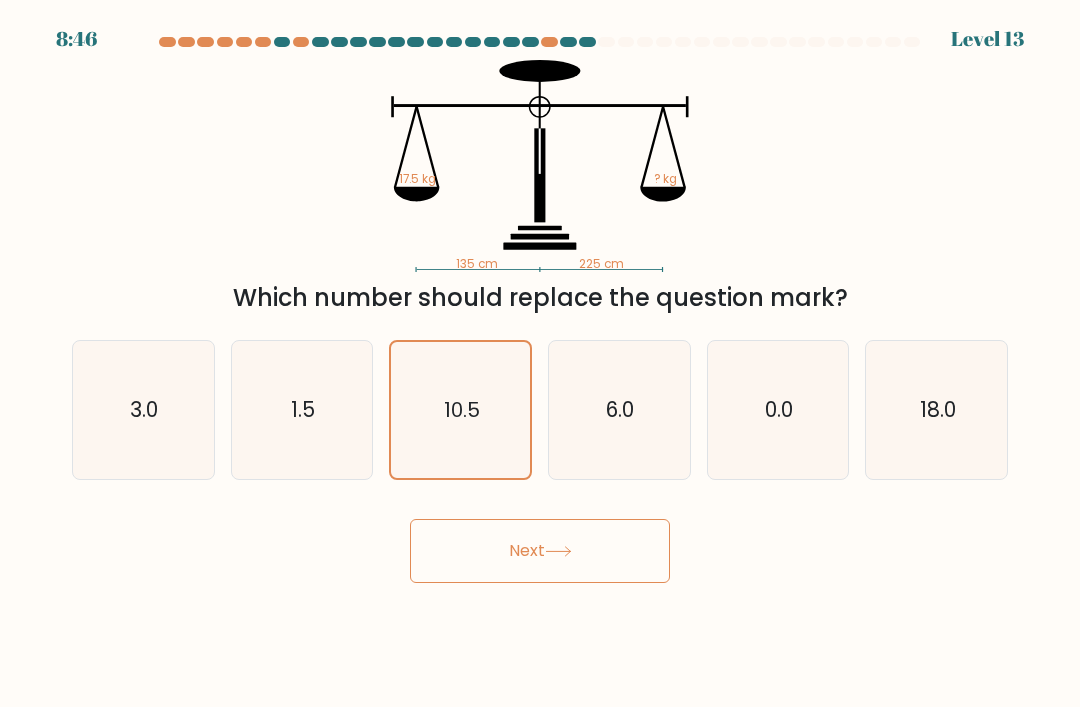 click on "Next" at bounding box center [540, 551] 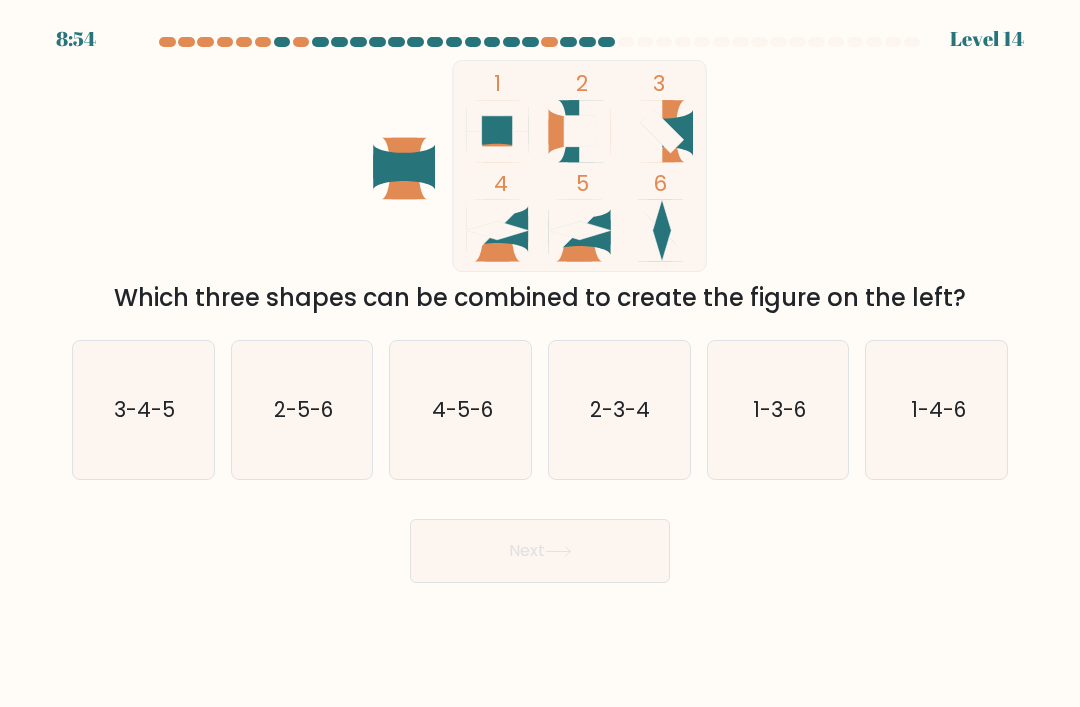 click on "3-4-5" at bounding box center (144, 409) 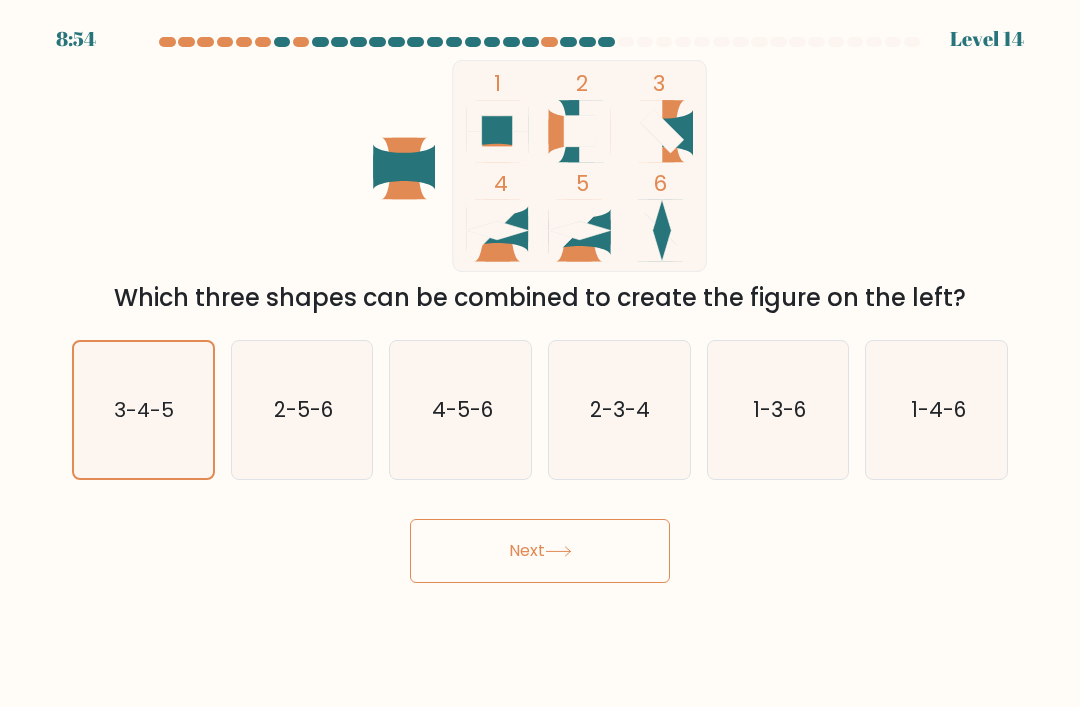 click on "Next" at bounding box center [540, 551] 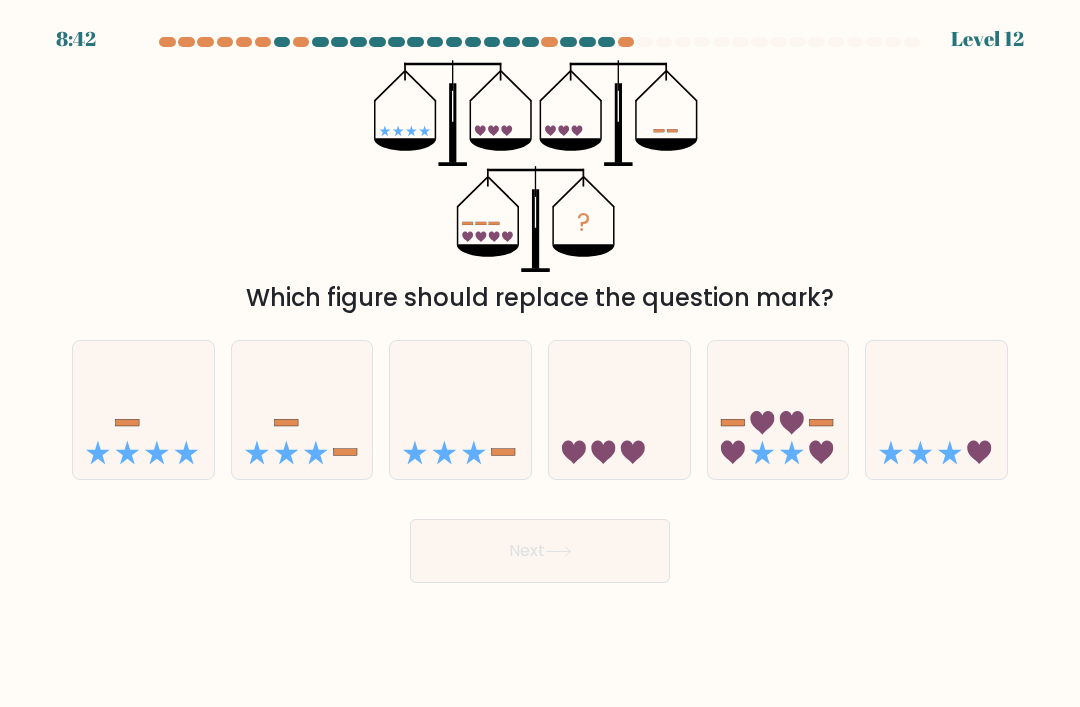 click at bounding box center (778, 410) 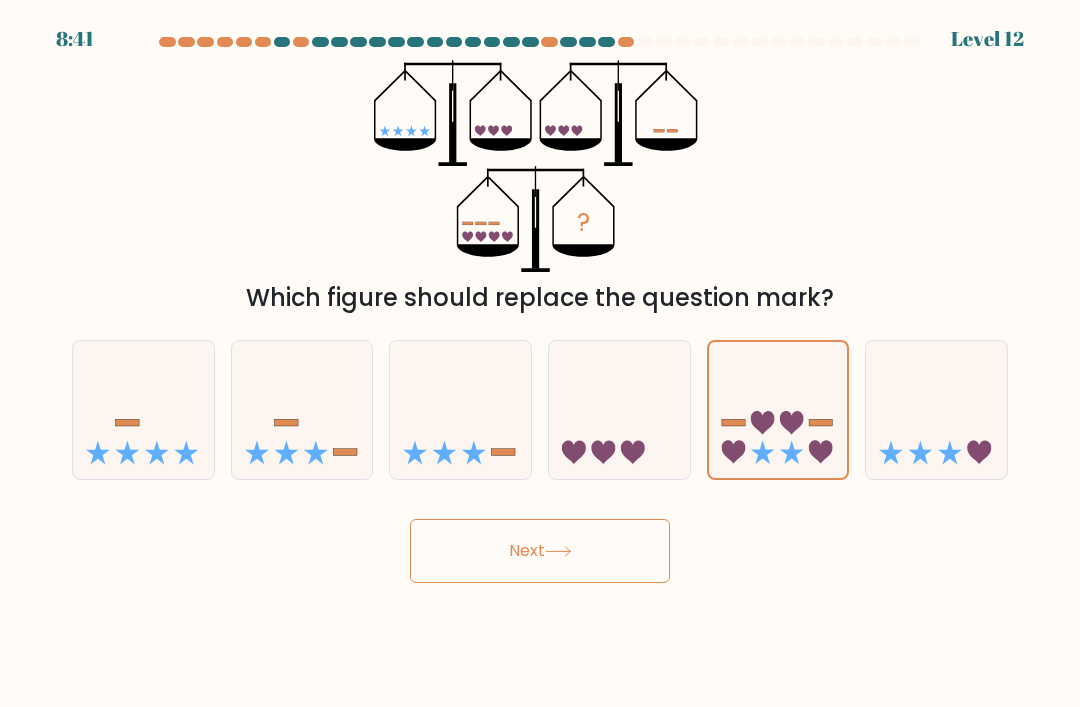 click on "Next" at bounding box center [540, 551] 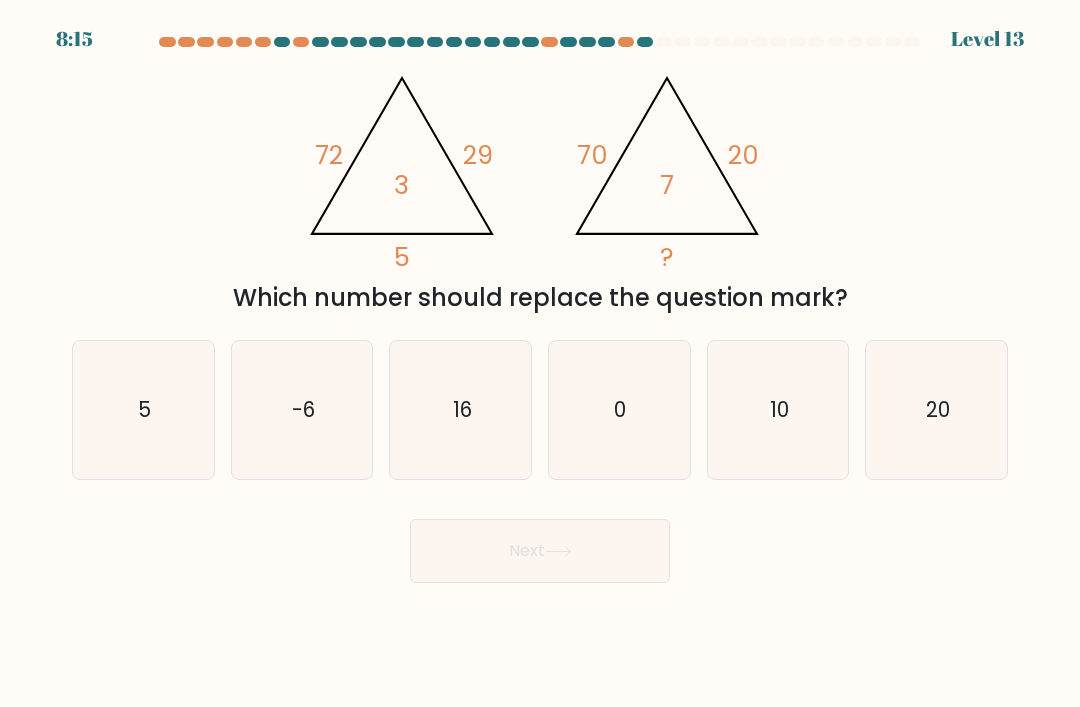 scroll, scrollTop: 0, scrollLeft: 0, axis: both 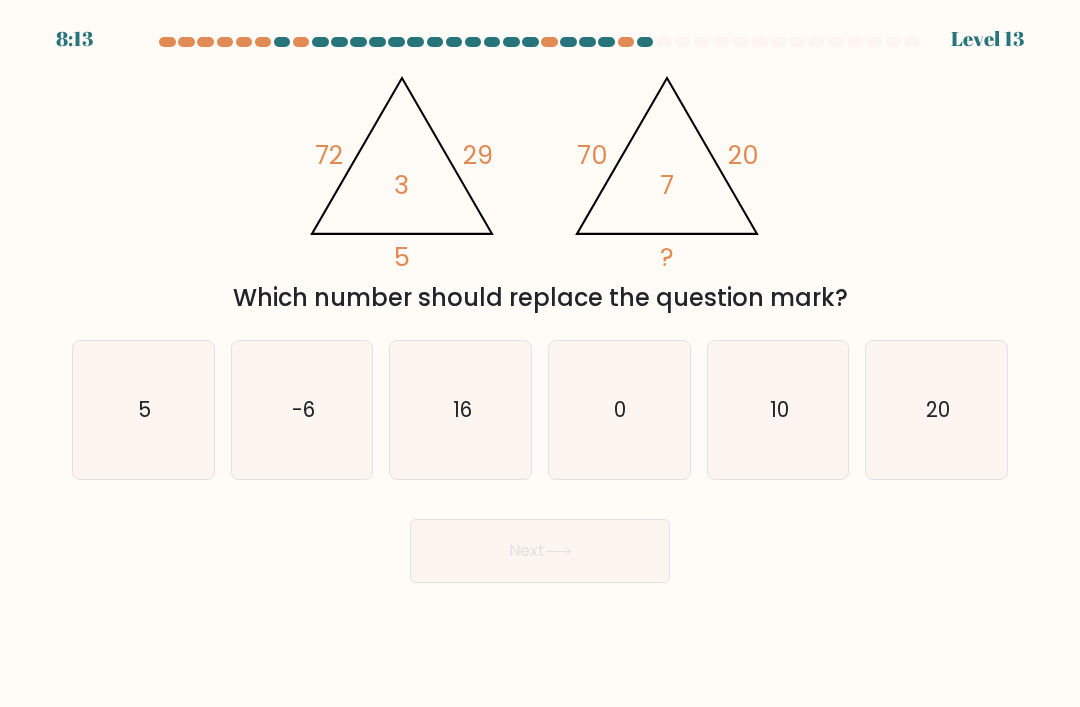 click on "16" at bounding box center (461, 410) 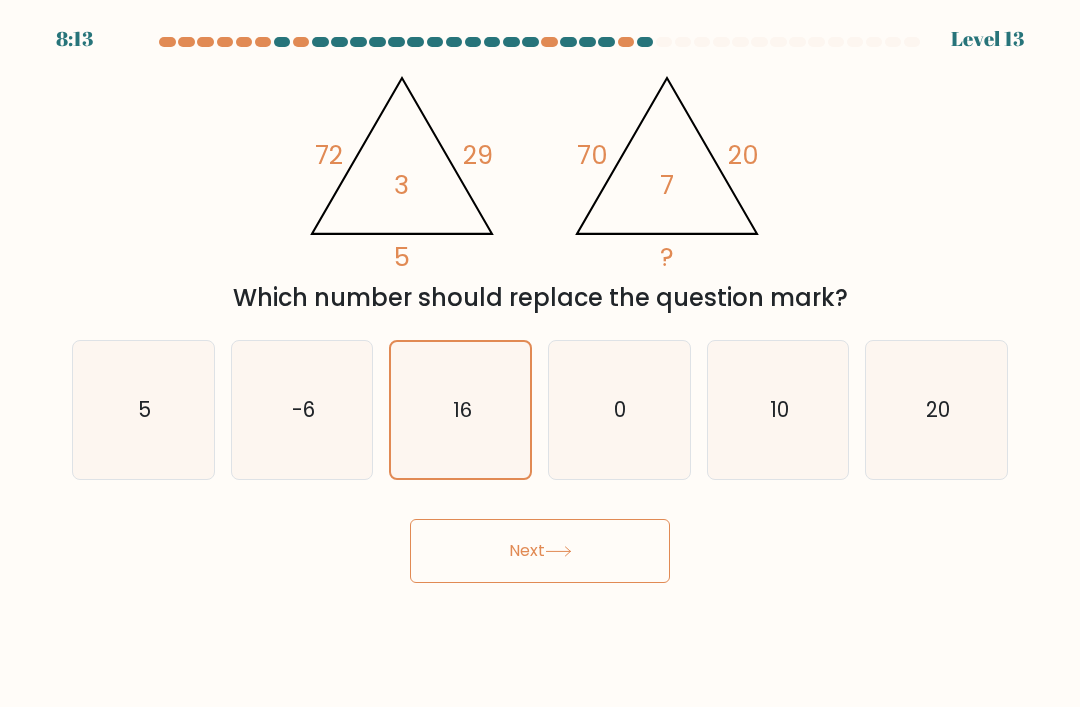 click on "Next" at bounding box center (540, 551) 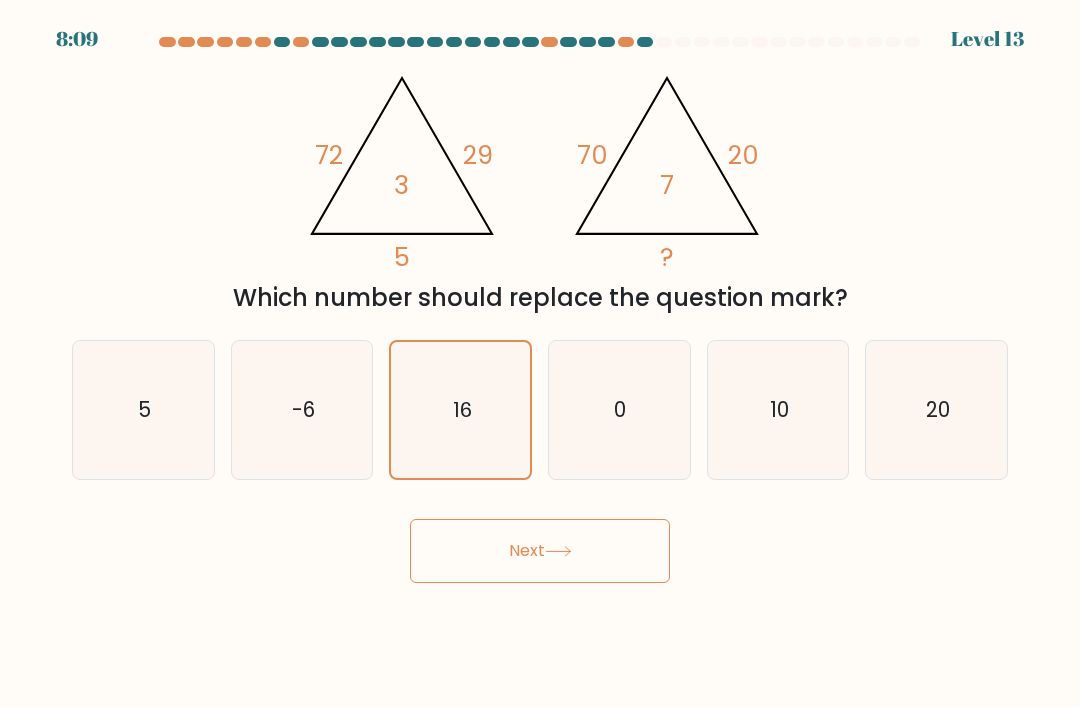 click on "5" at bounding box center [143, 410] 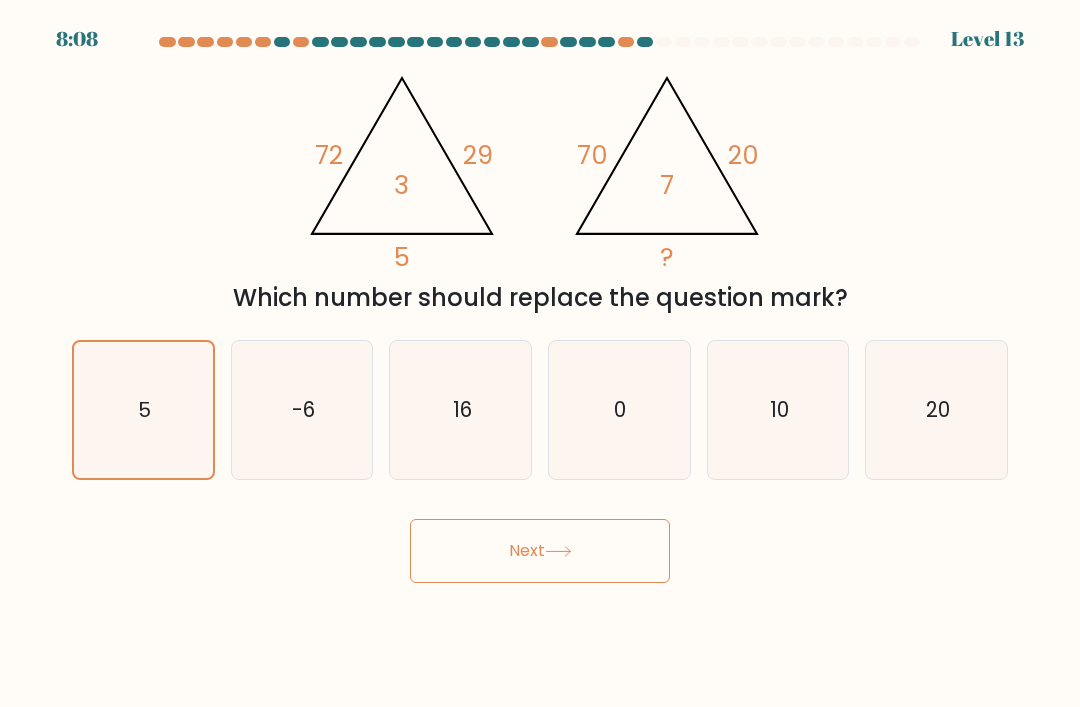 click on "Next" at bounding box center [540, 551] 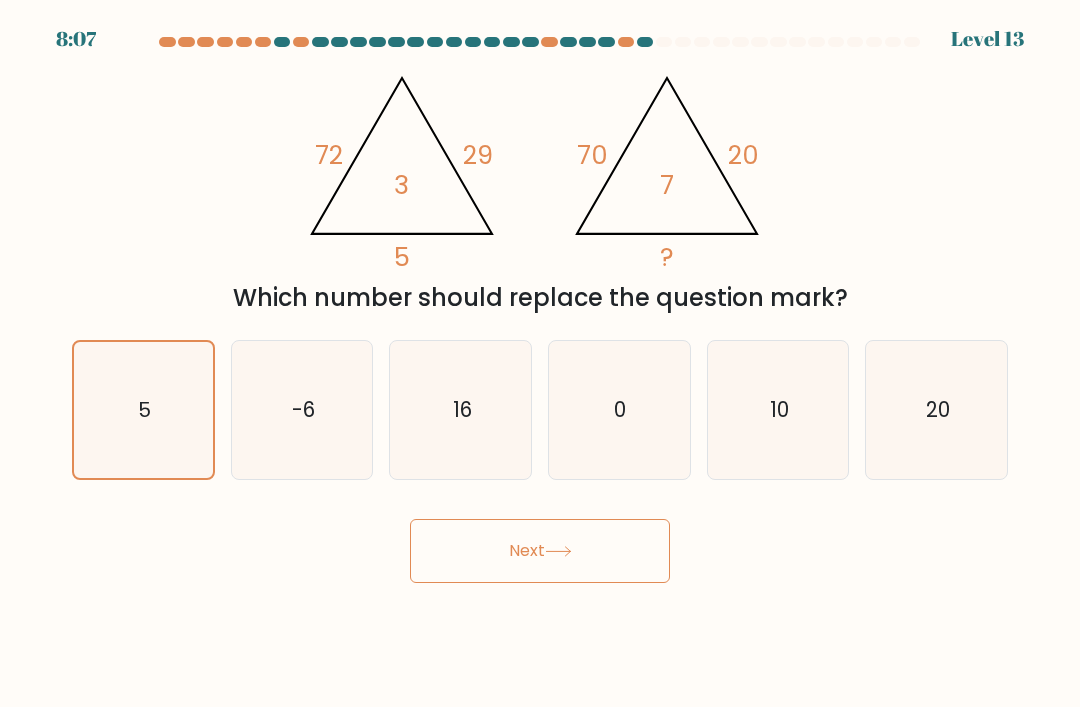 click on "Next" at bounding box center (540, 551) 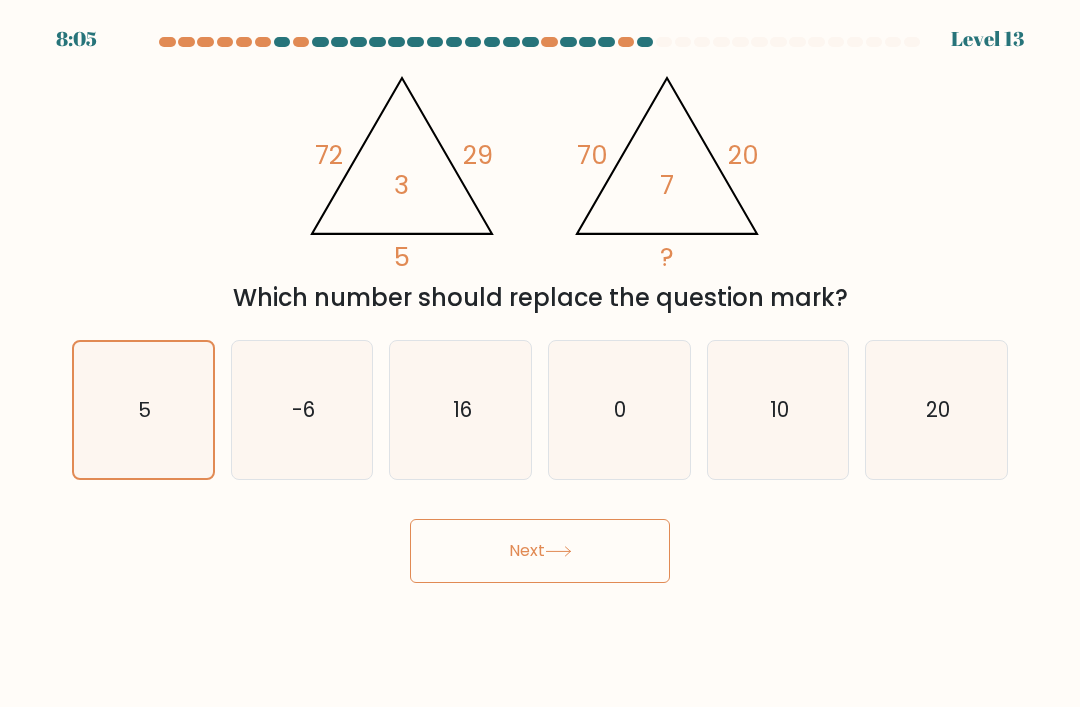 click on "Next" at bounding box center [540, 551] 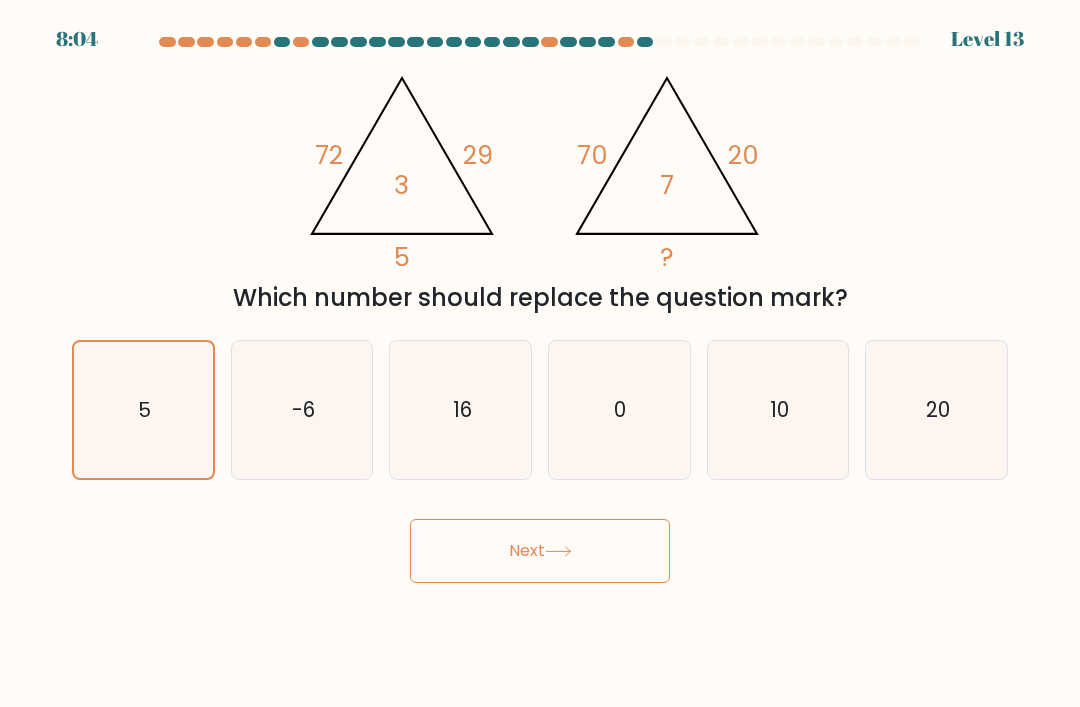 click on "Next" at bounding box center (540, 551) 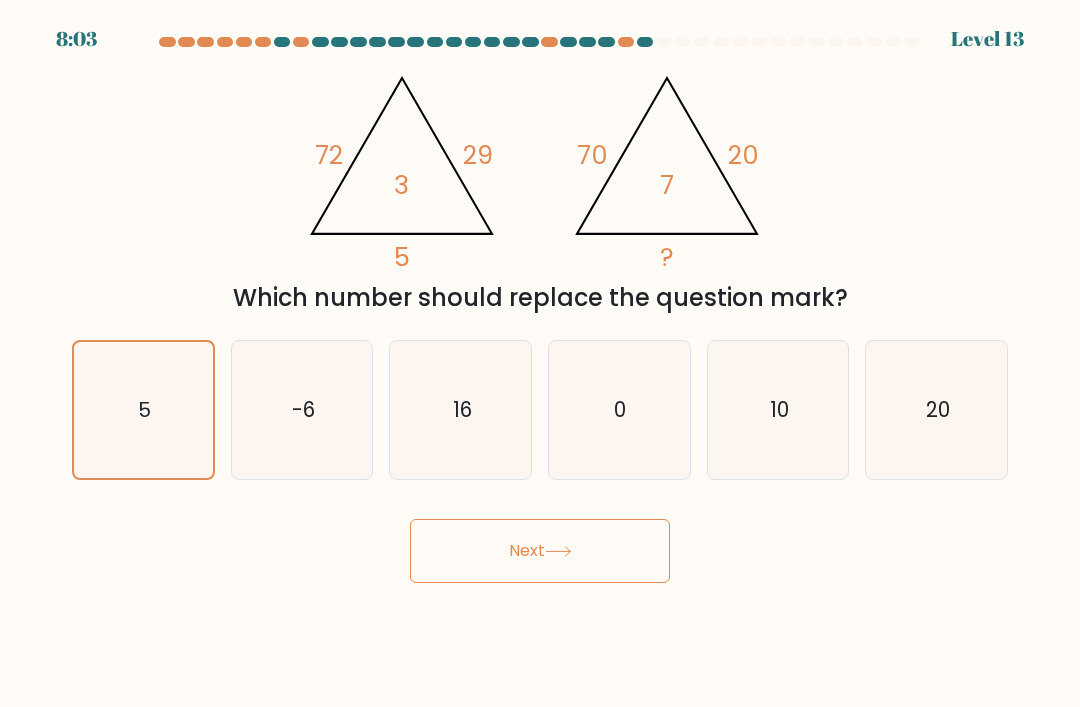 click on "Next" at bounding box center [540, 551] 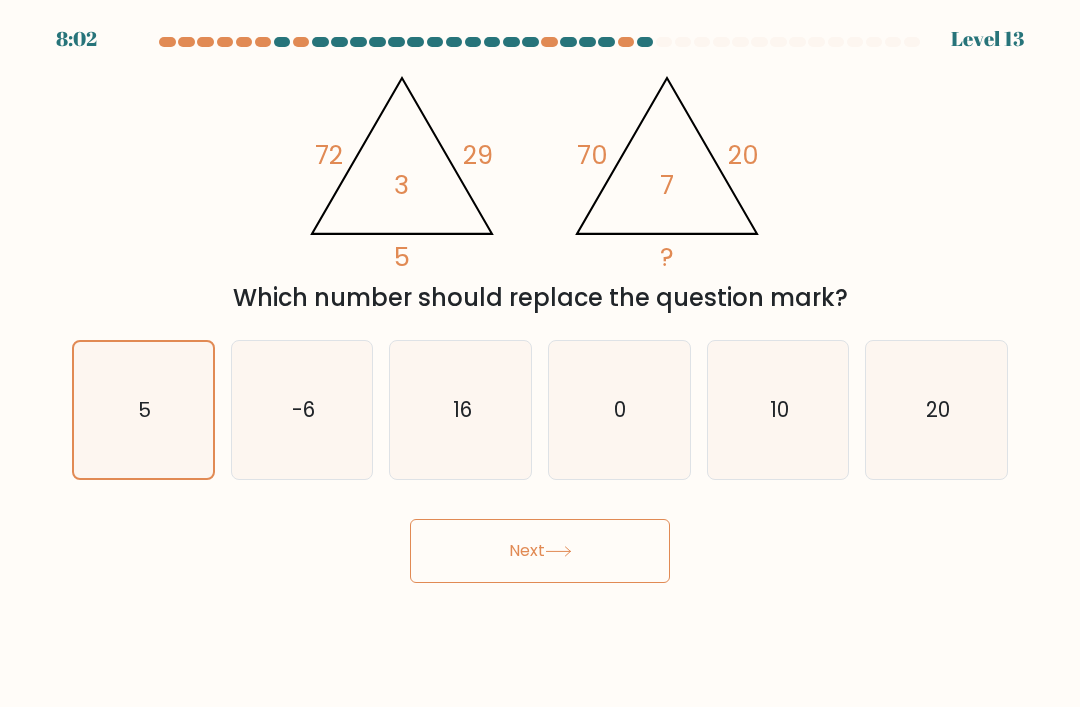 click on "5" at bounding box center (143, 410) 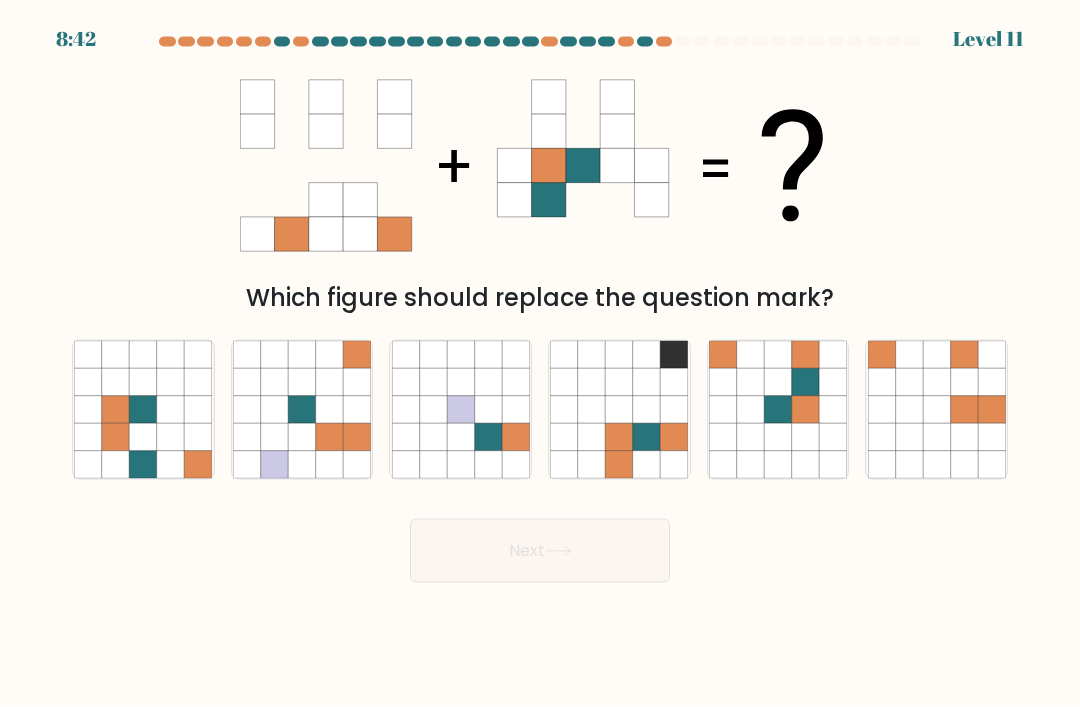 scroll, scrollTop: 17, scrollLeft: 0, axis: vertical 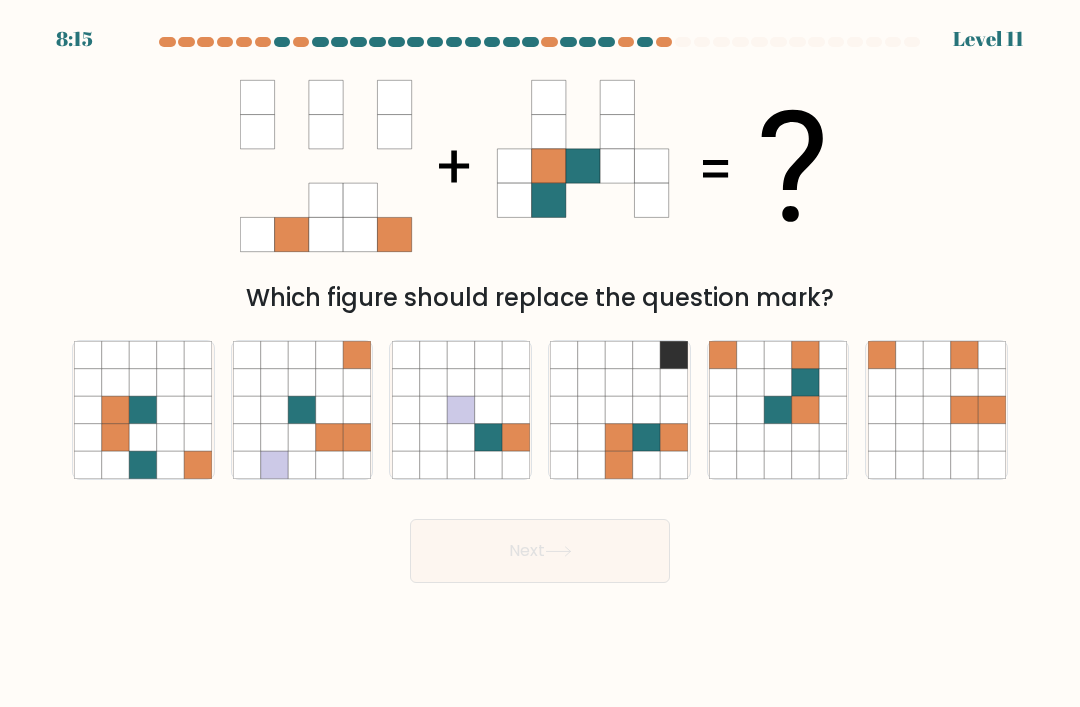 click at bounding box center [777, 382] 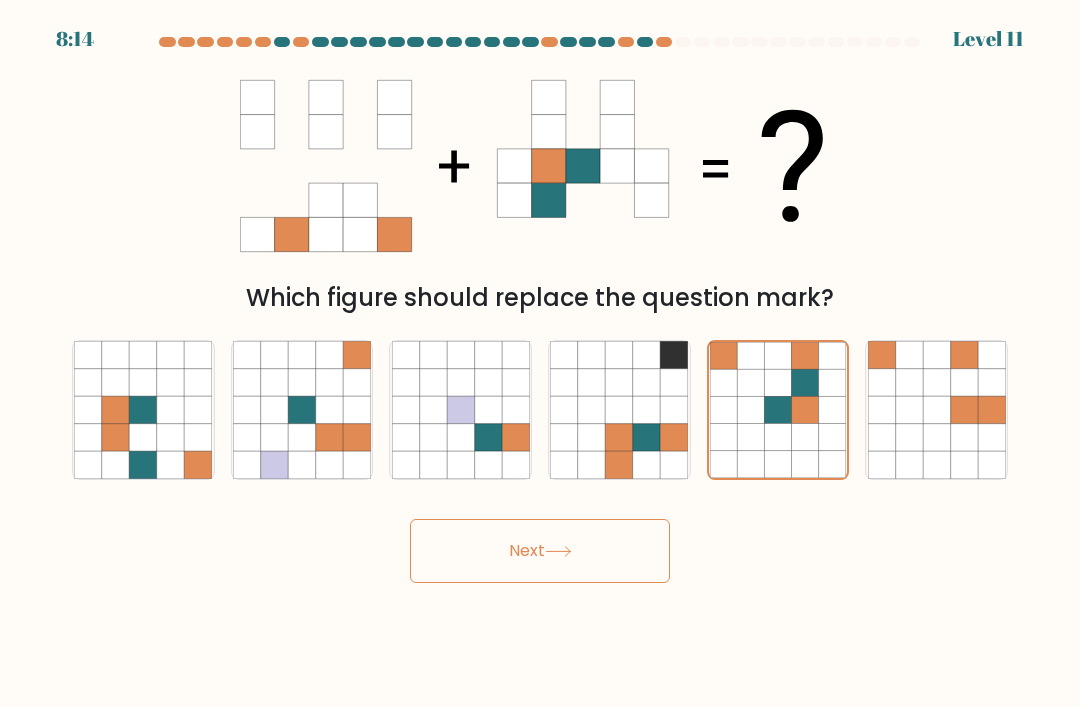click on "Next" at bounding box center [540, 551] 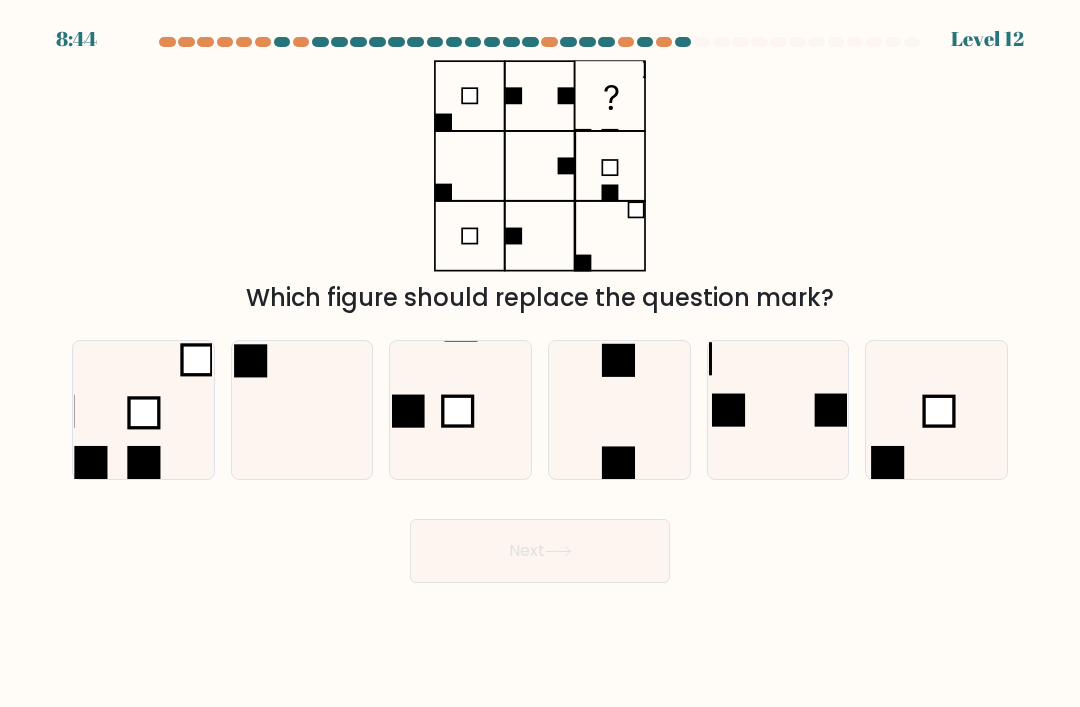 click at bounding box center [143, 410] 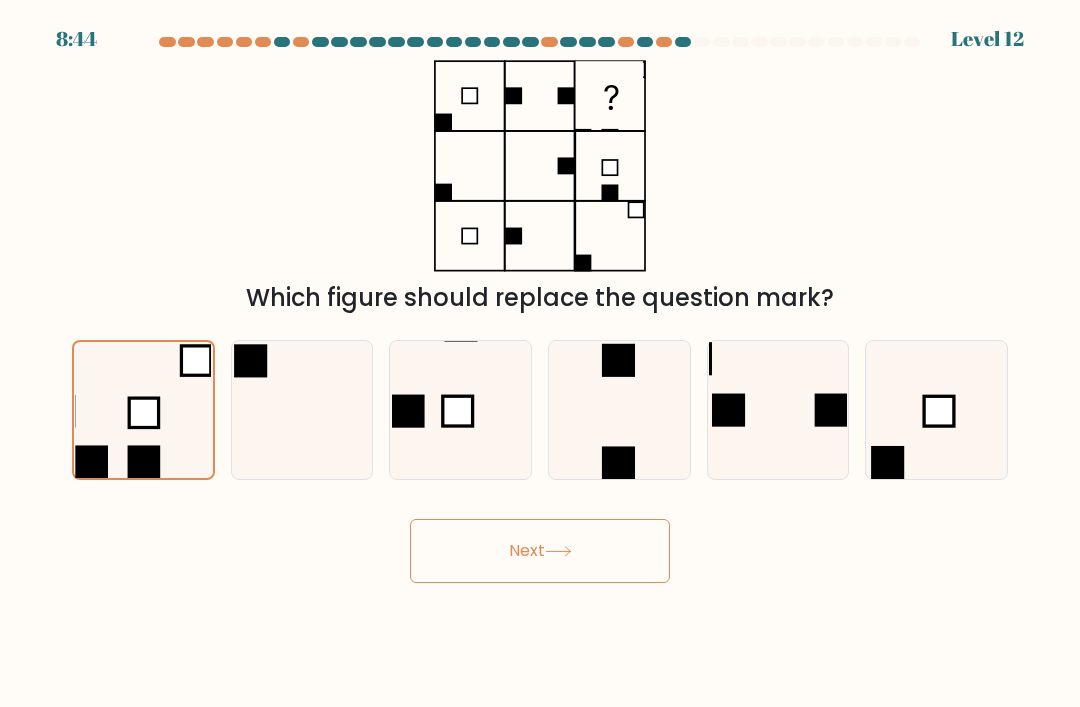 click on "Next" at bounding box center (540, 551) 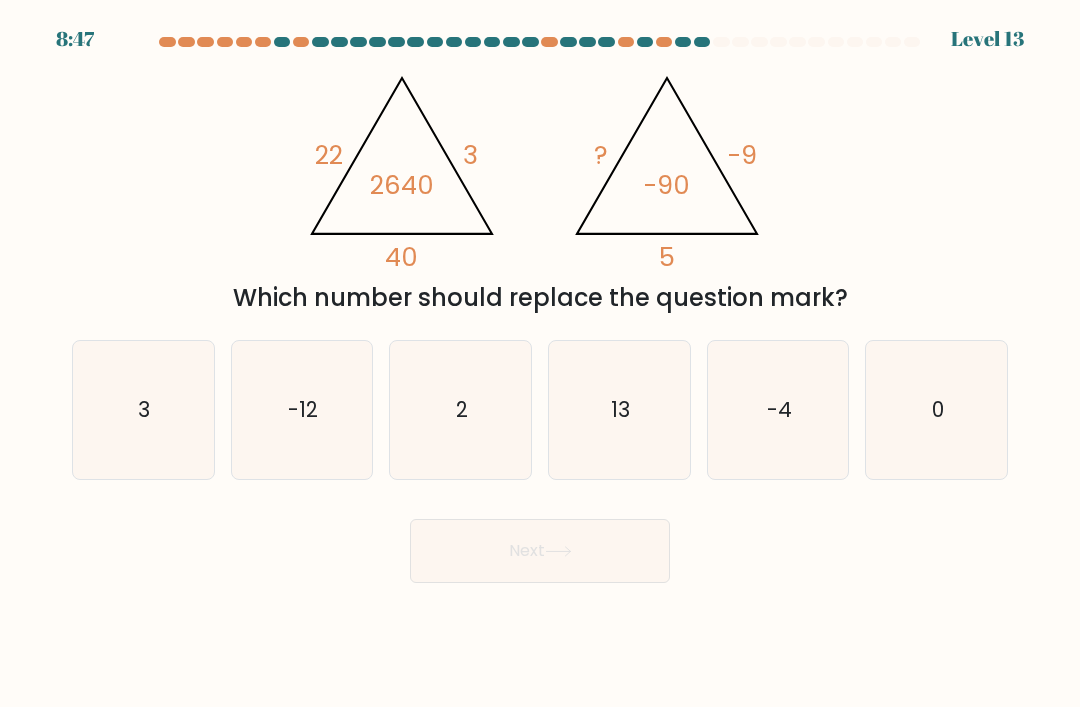 click on "2" at bounding box center (461, 410) 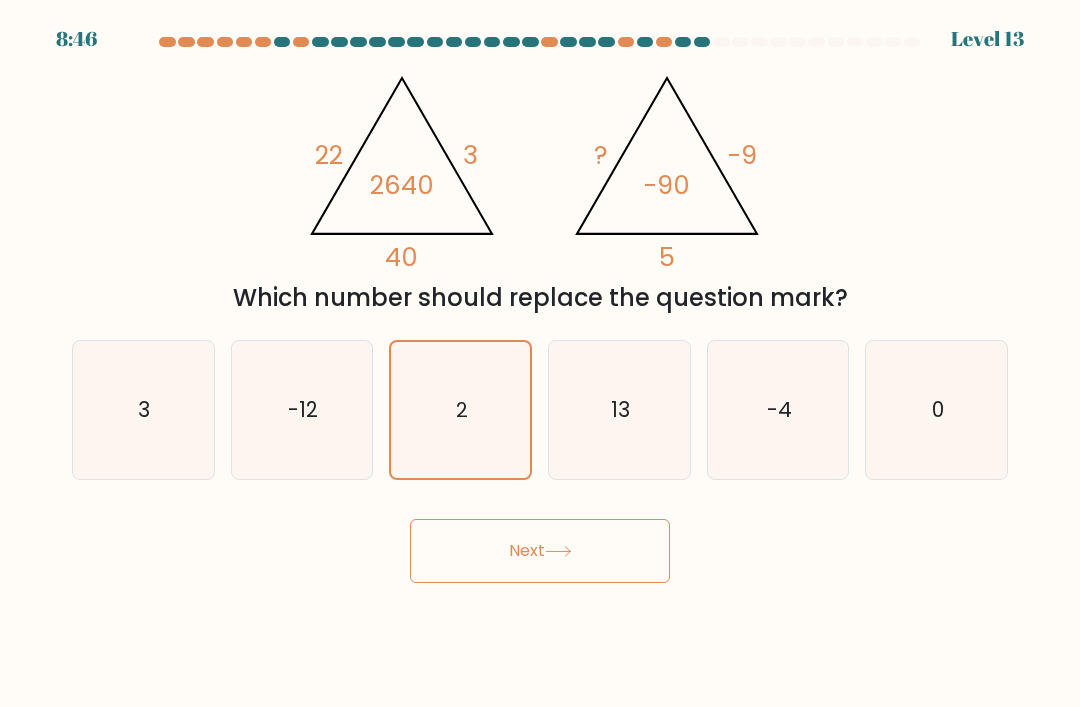 click on "Next" at bounding box center [540, 551] 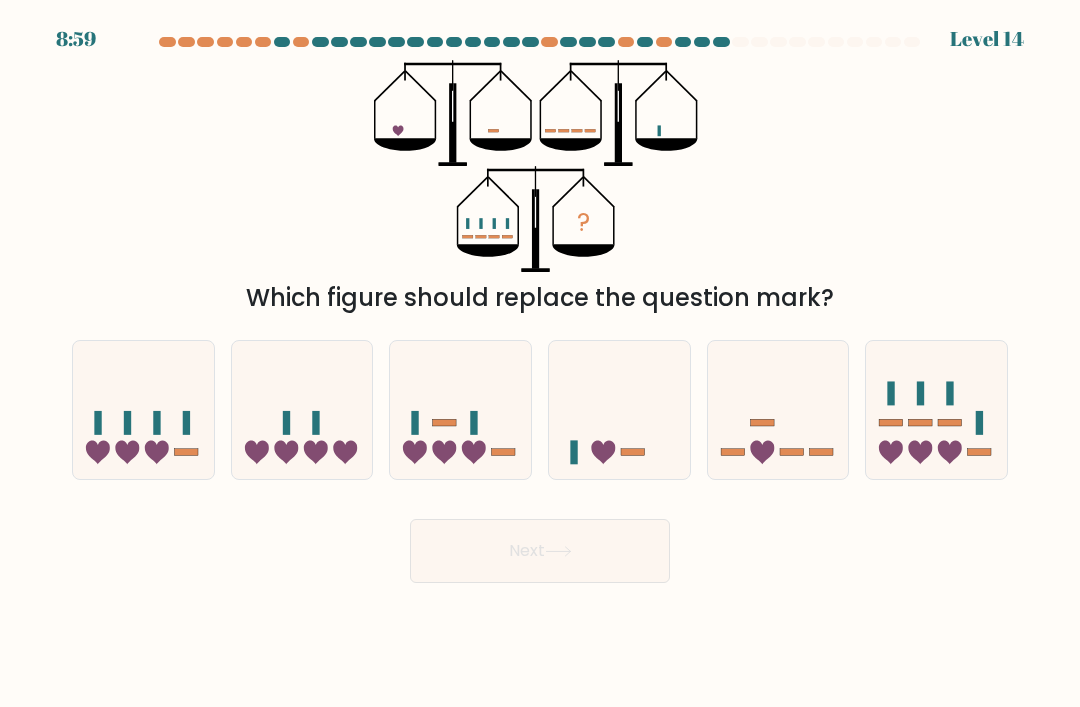 click at bounding box center (143, 410) 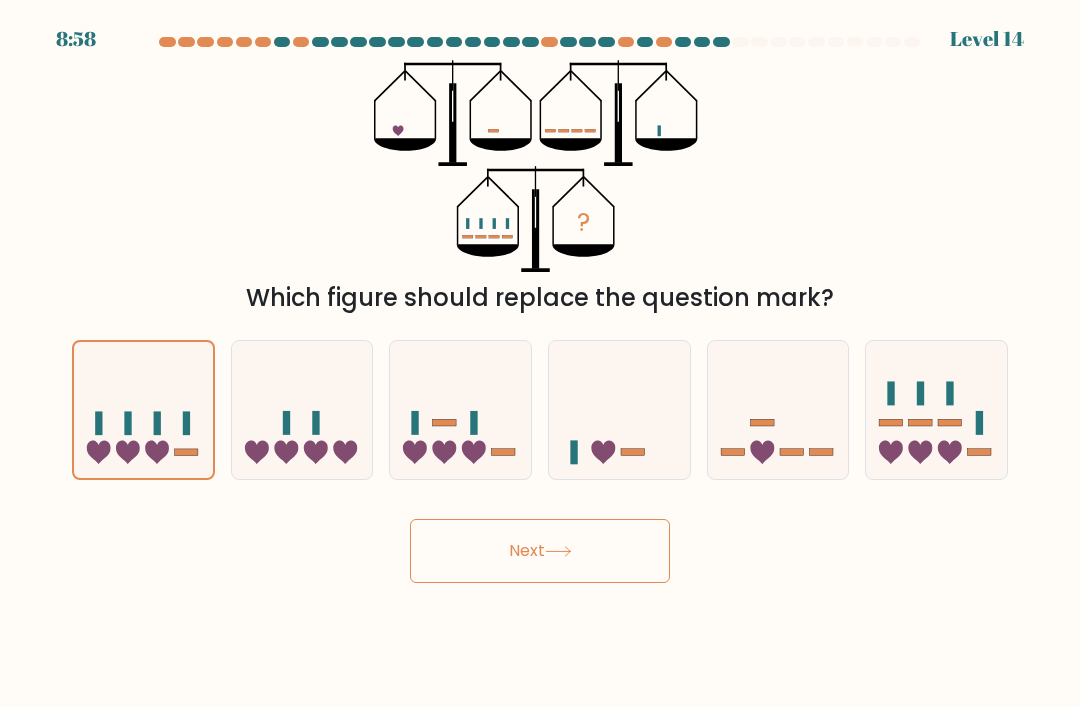 click on "Next" at bounding box center [540, 551] 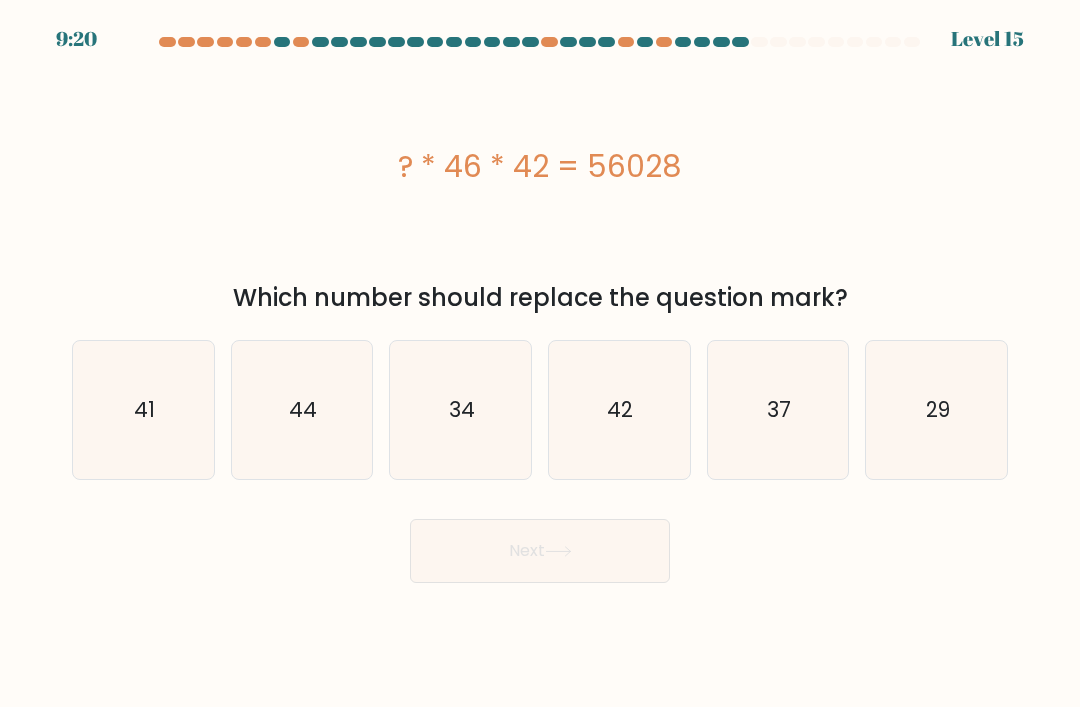 click on "34" at bounding box center (461, 410) 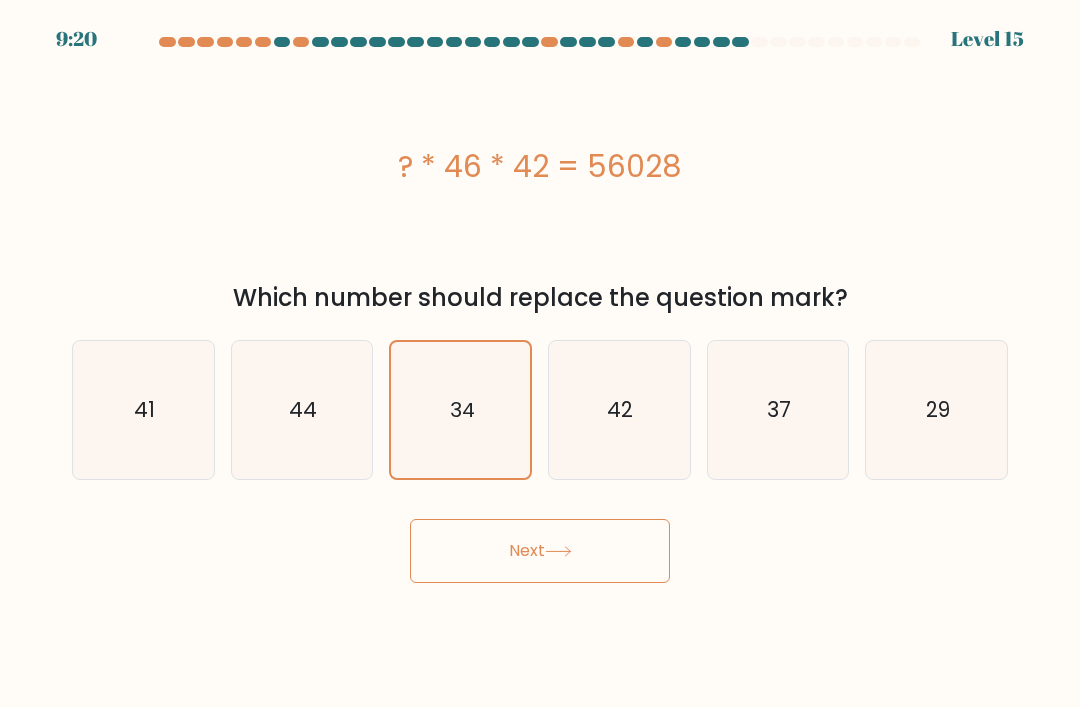 click on "Next" at bounding box center [540, 551] 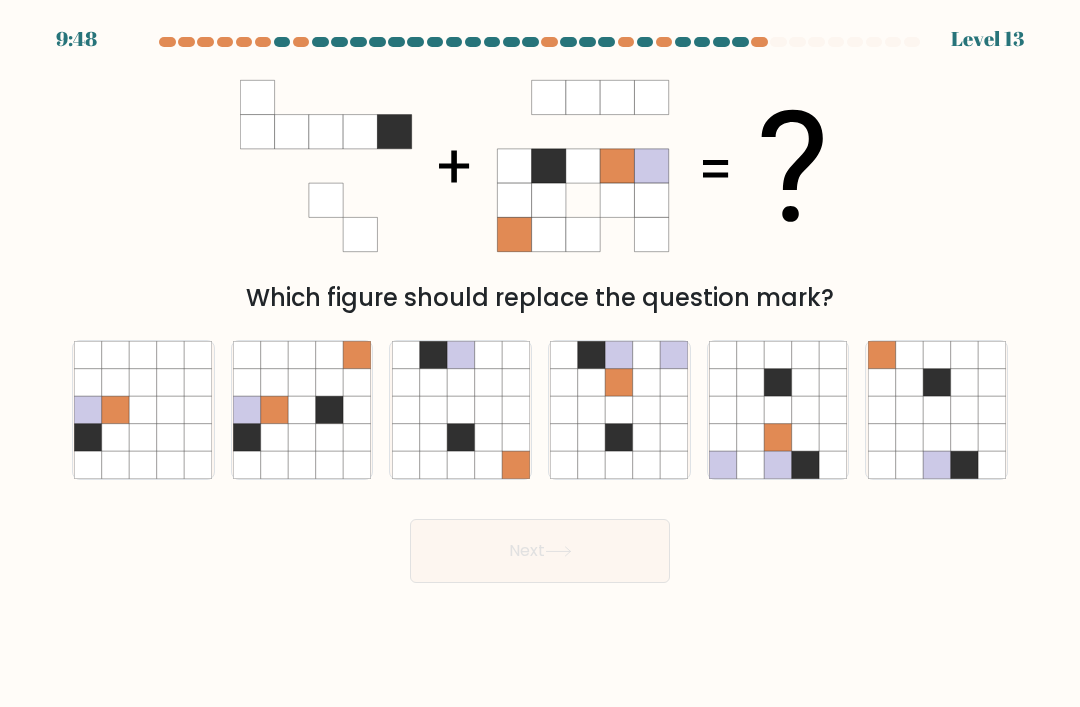 click at bounding box center (329, 409) 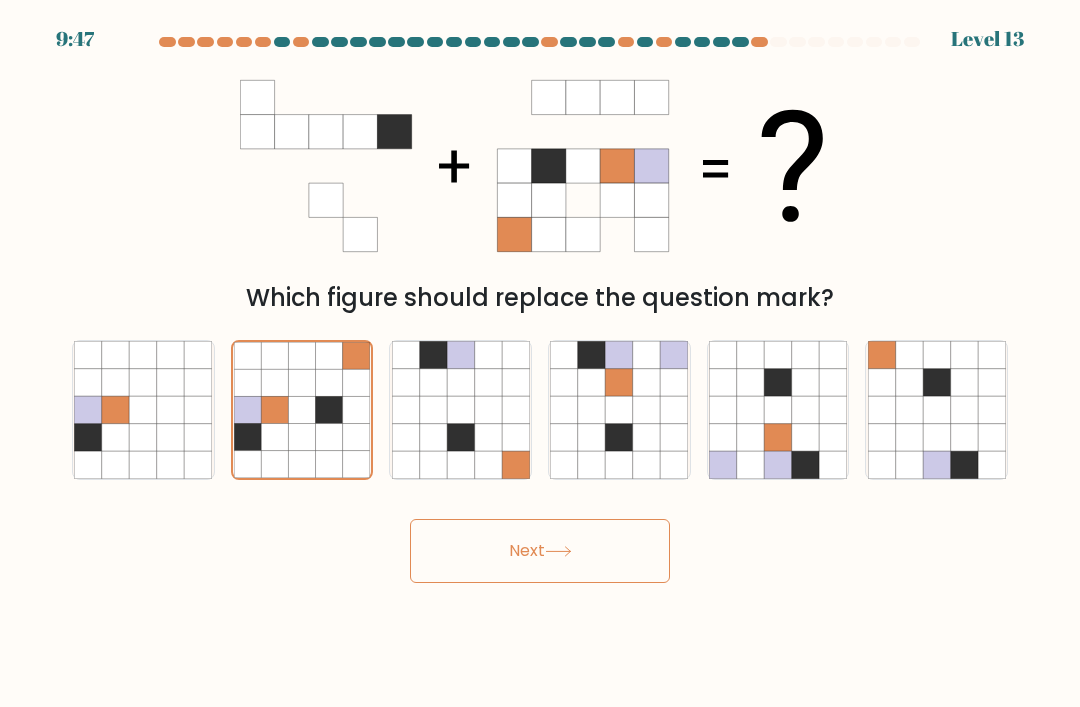 click on "Next" at bounding box center [540, 551] 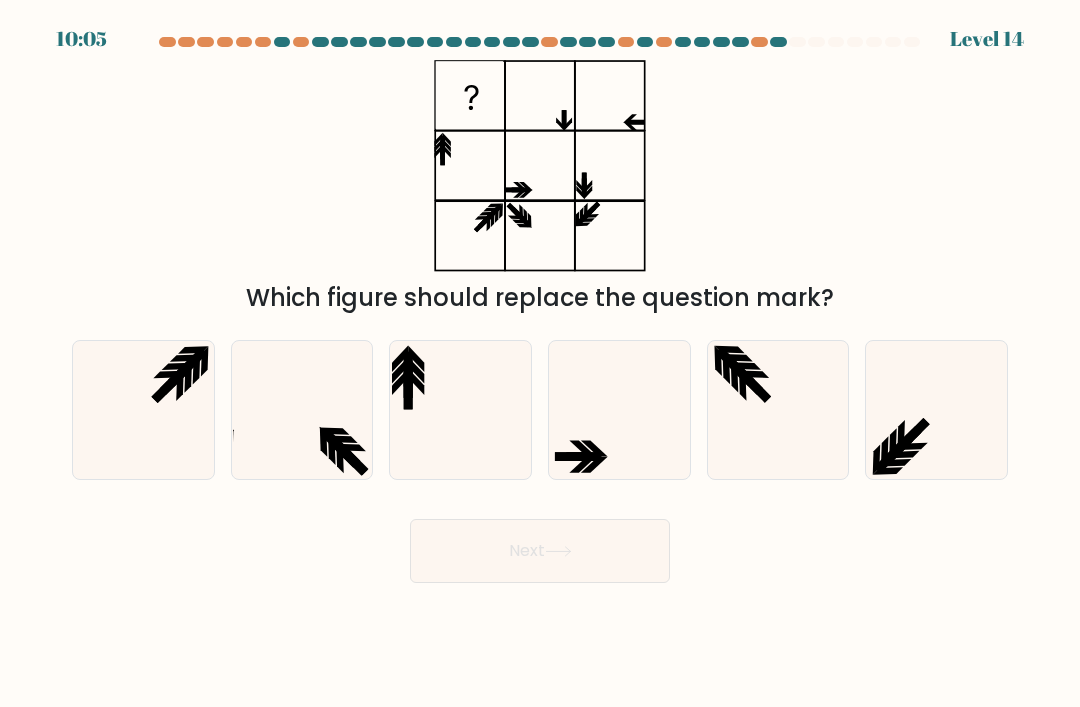 click at bounding box center [619, 410] 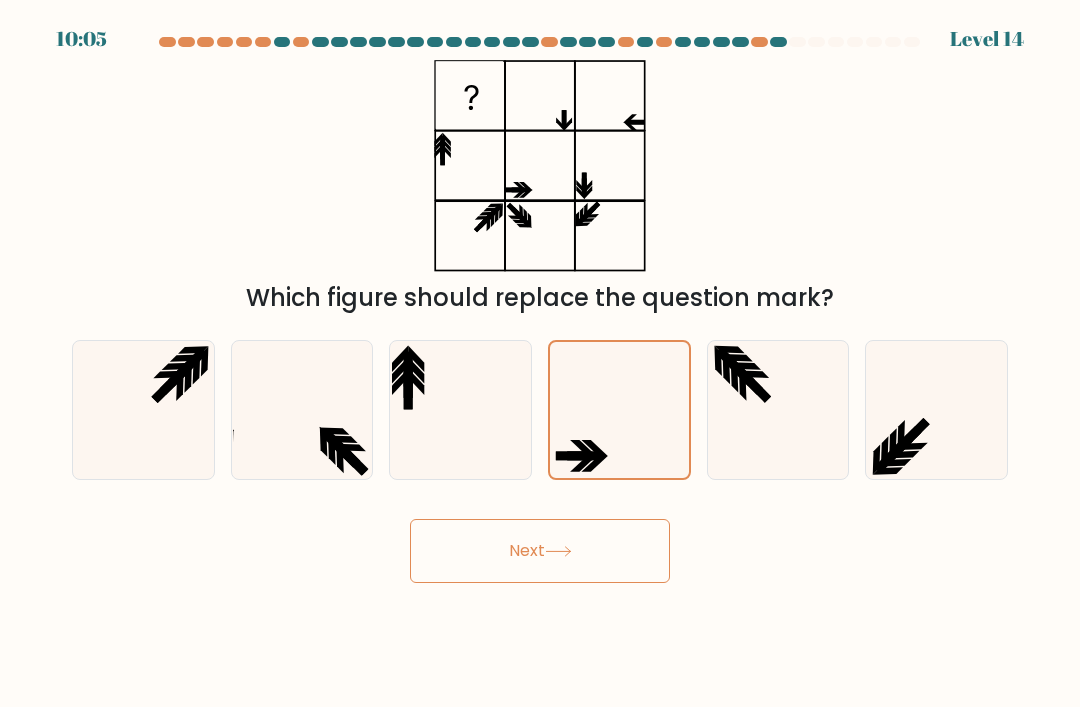 click on "Next" at bounding box center [540, 551] 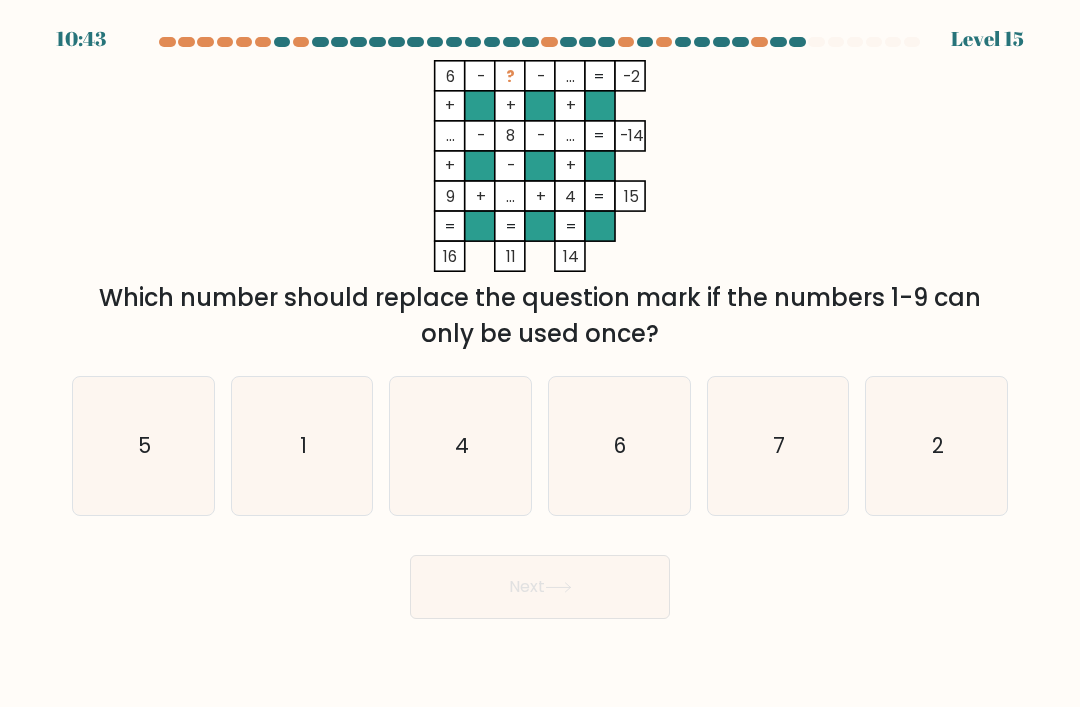 click on "4" at bounding box center [461, 446] 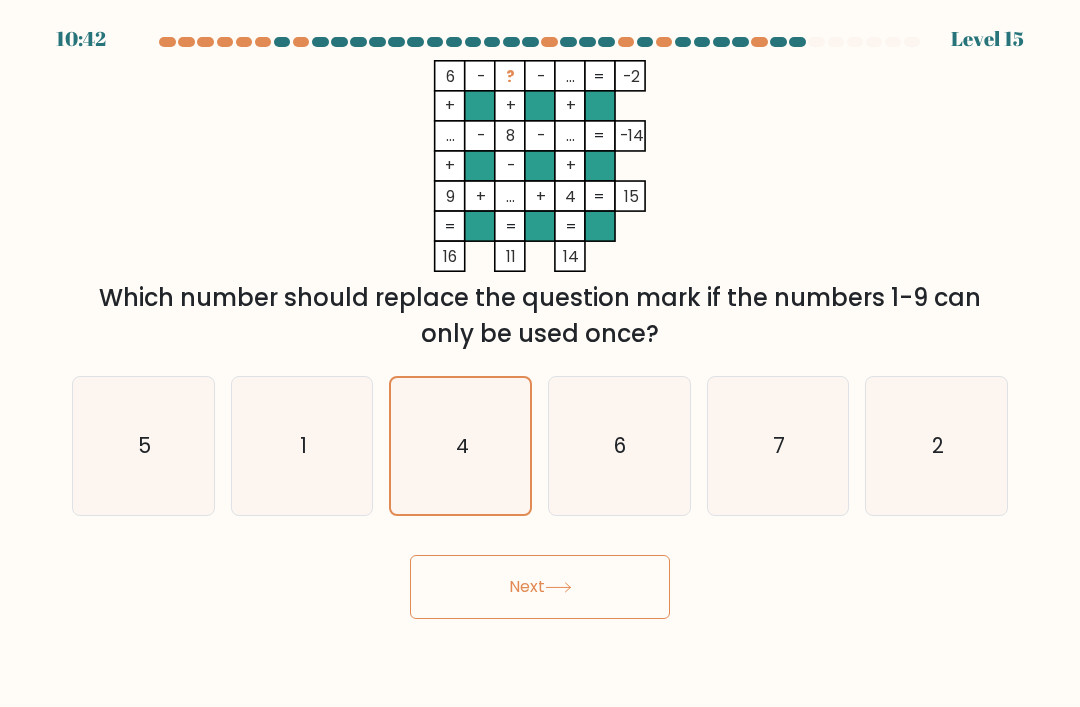 click on "Next" at bounding box center [540, 587] 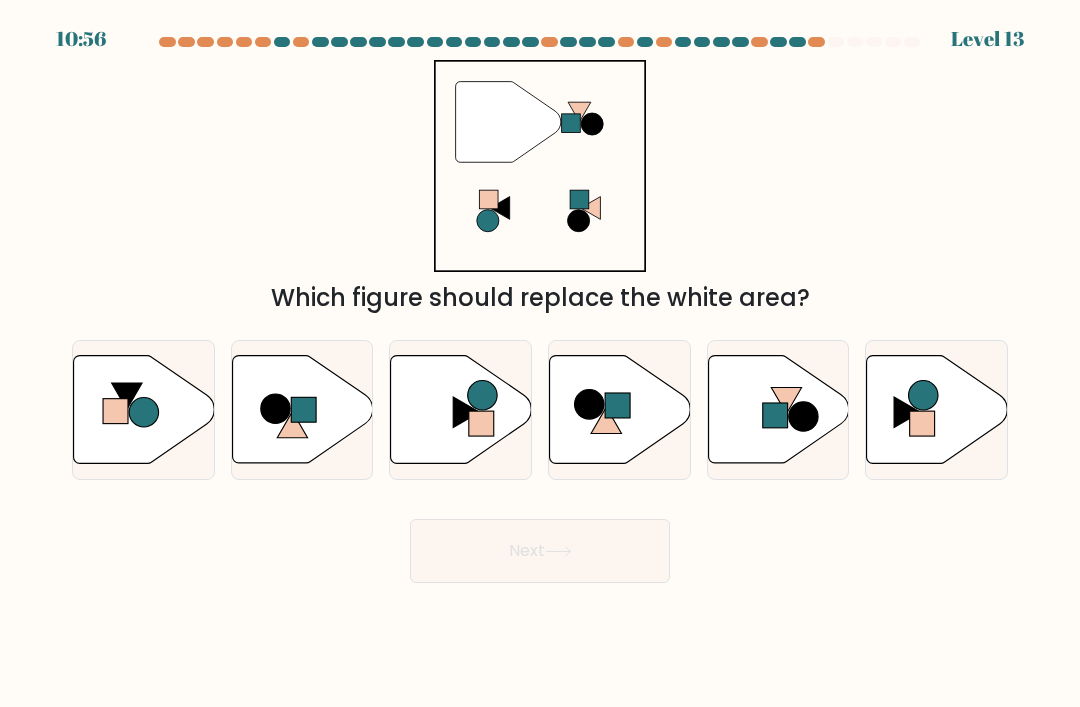 click at bounding box center [115, 411] 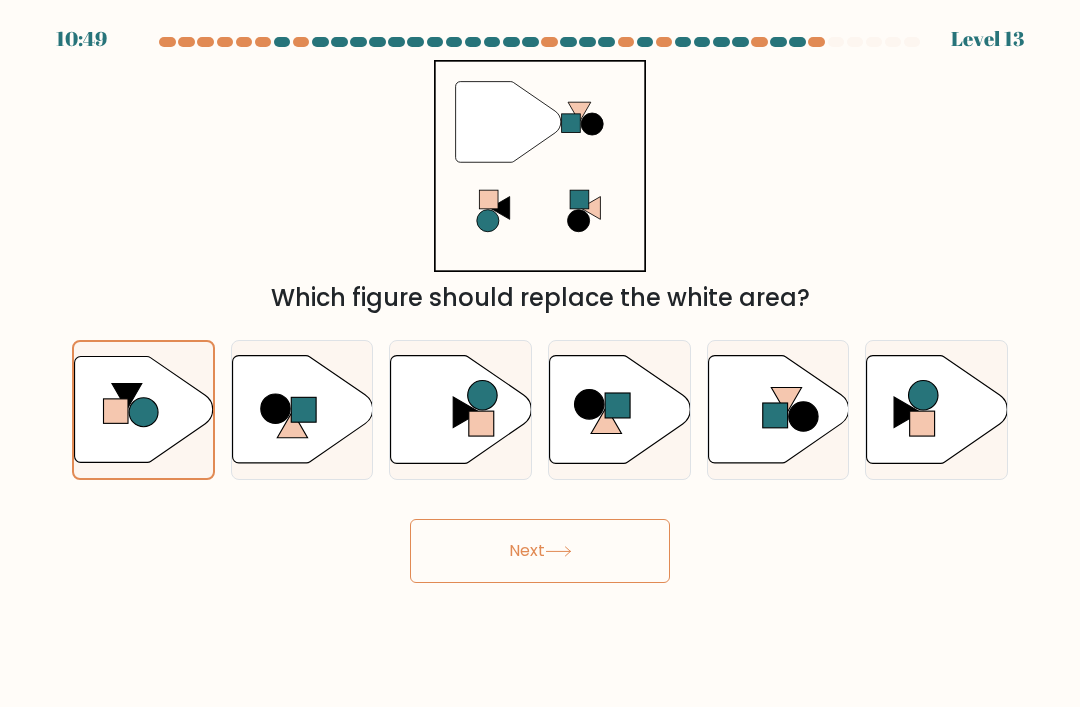 click on "Next" at bounding box center (540, 551) 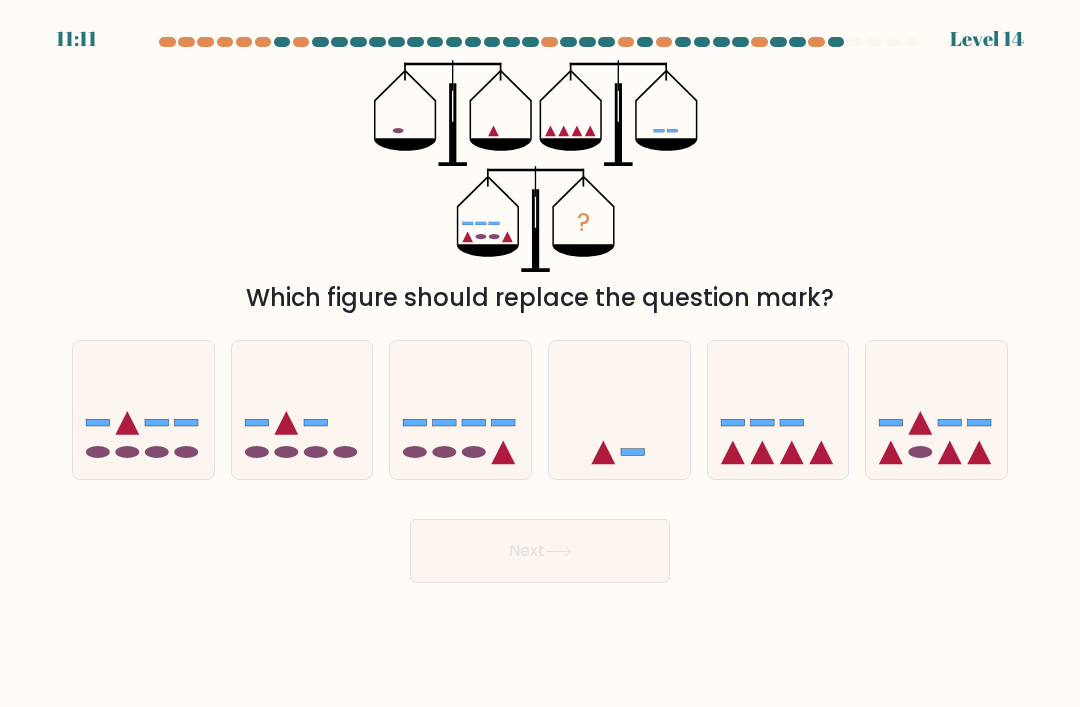 click at bounding box center [778, 410] 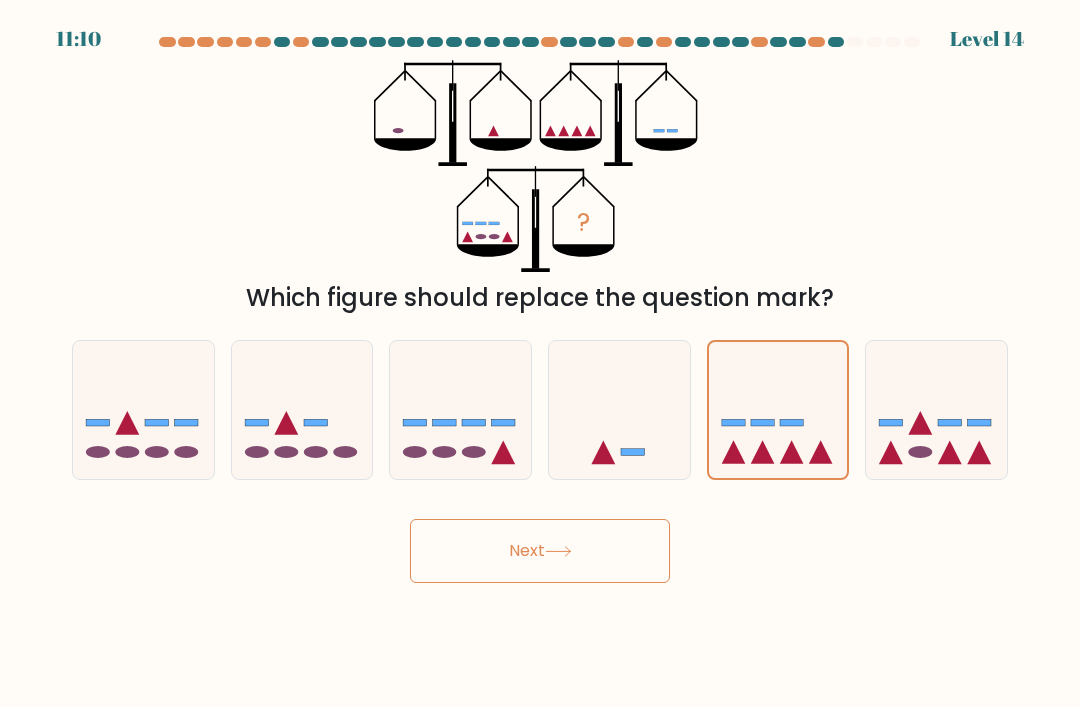 click on "Next" at bounding box center (540, 551) 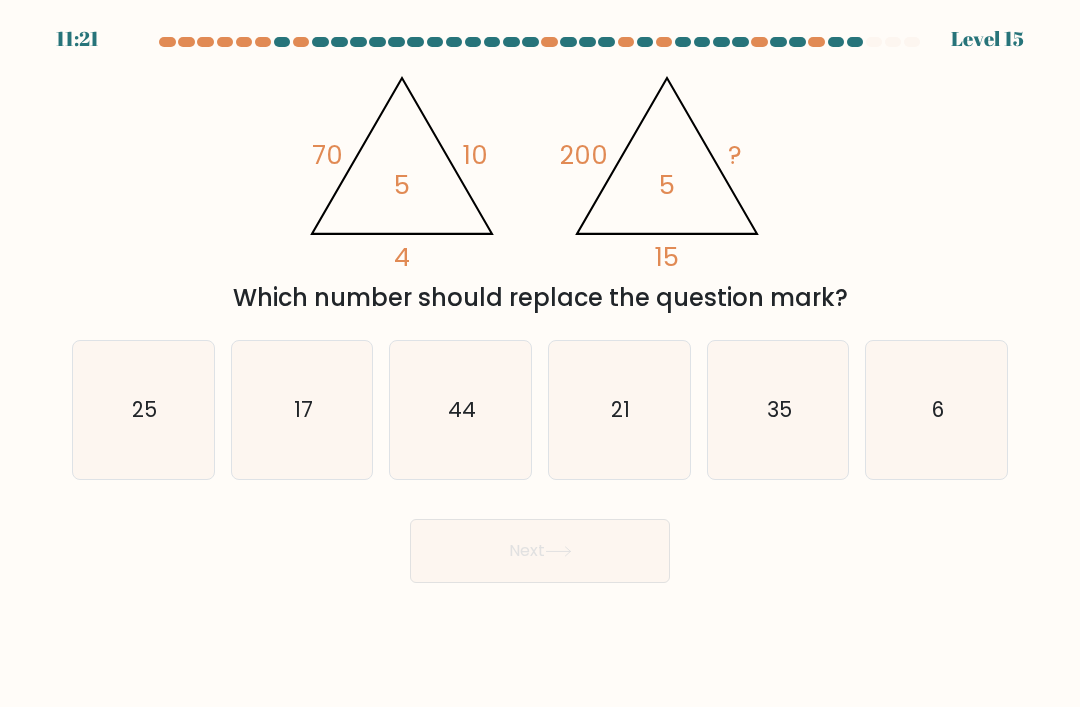 click on "25" at bounding box center [143, 410] 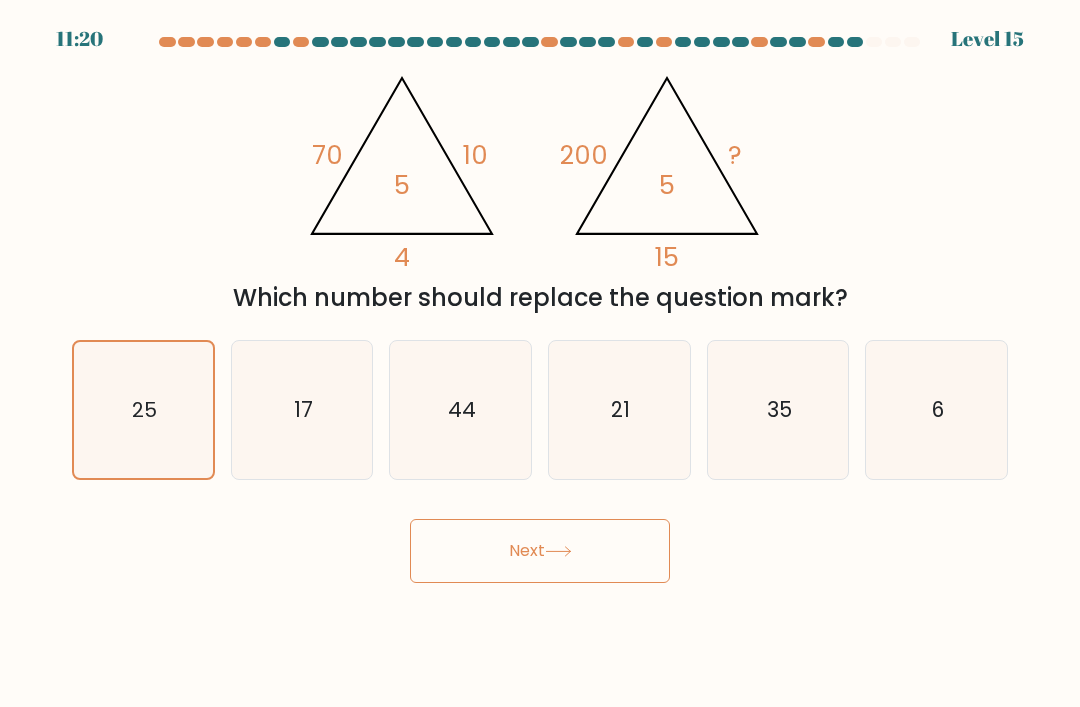 click on "Next" at bounding box center (540, 551) 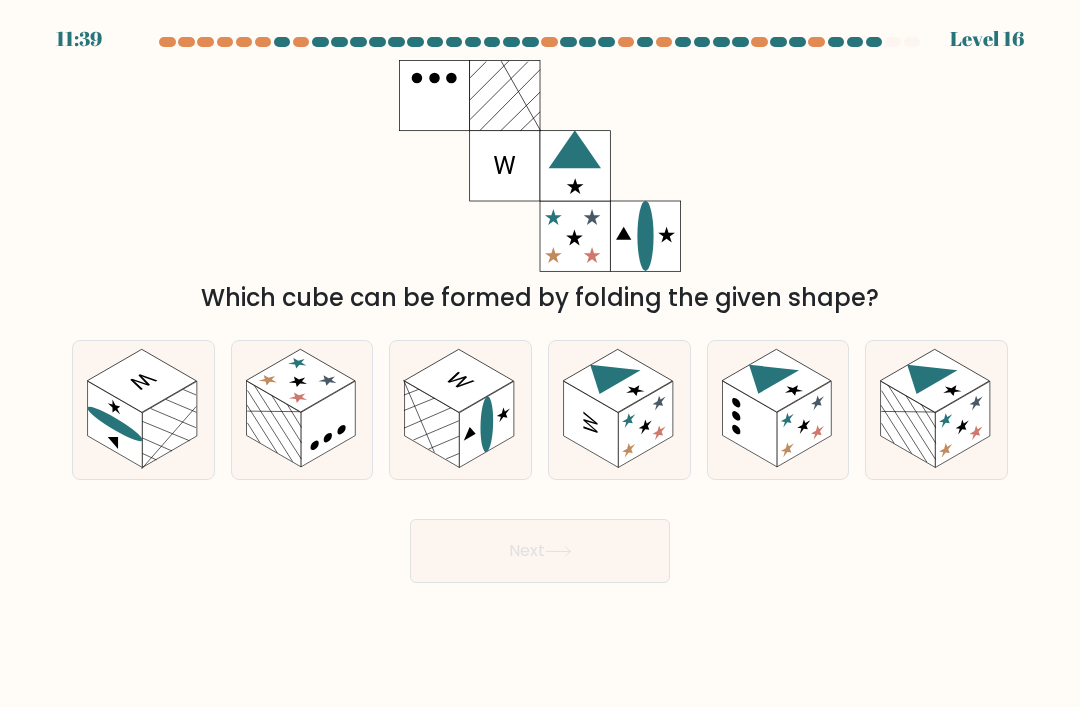 click at bounding box center [141, 380] 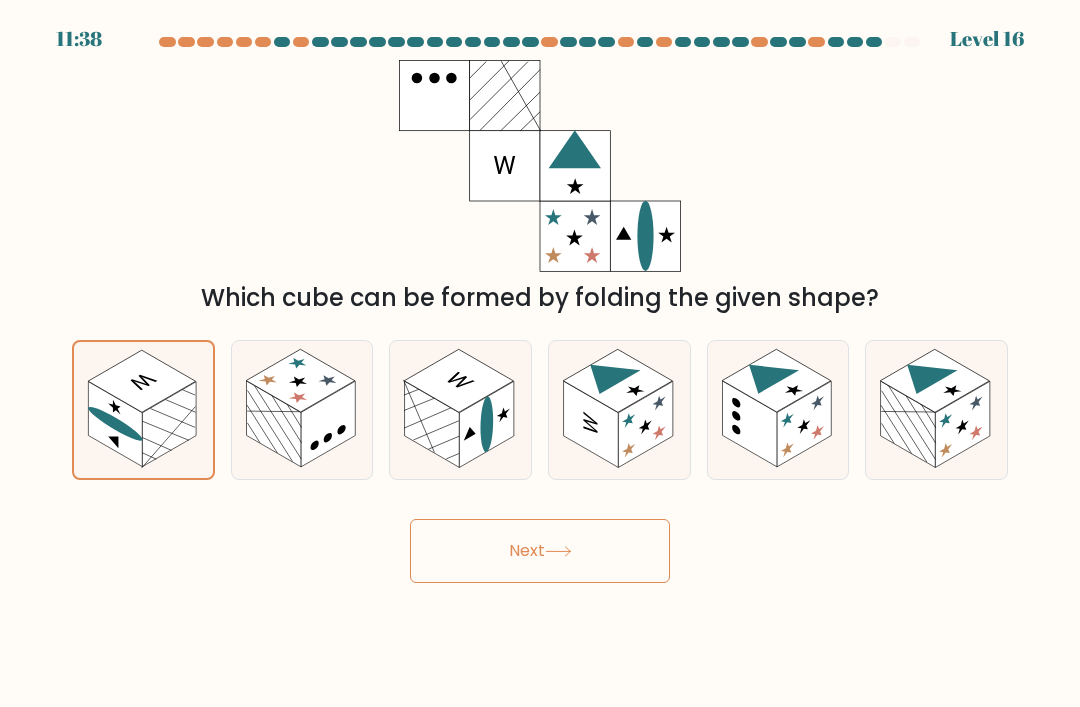 click on "Next" at bounding box center [540, 551] 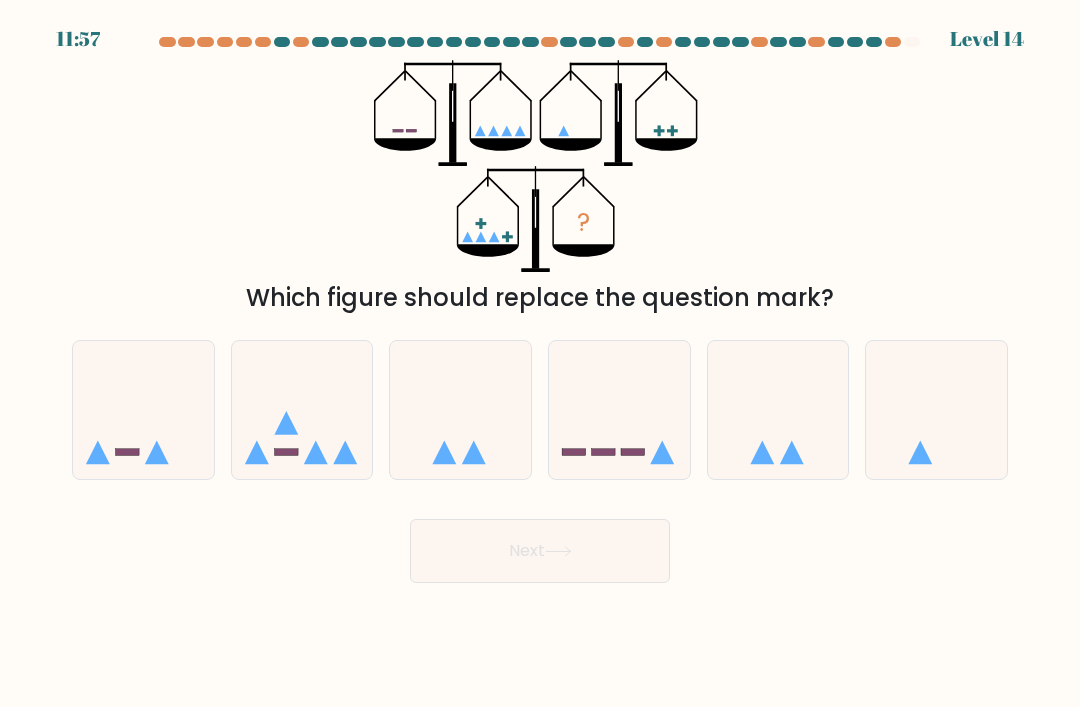 click at bounding box center [143, 410] 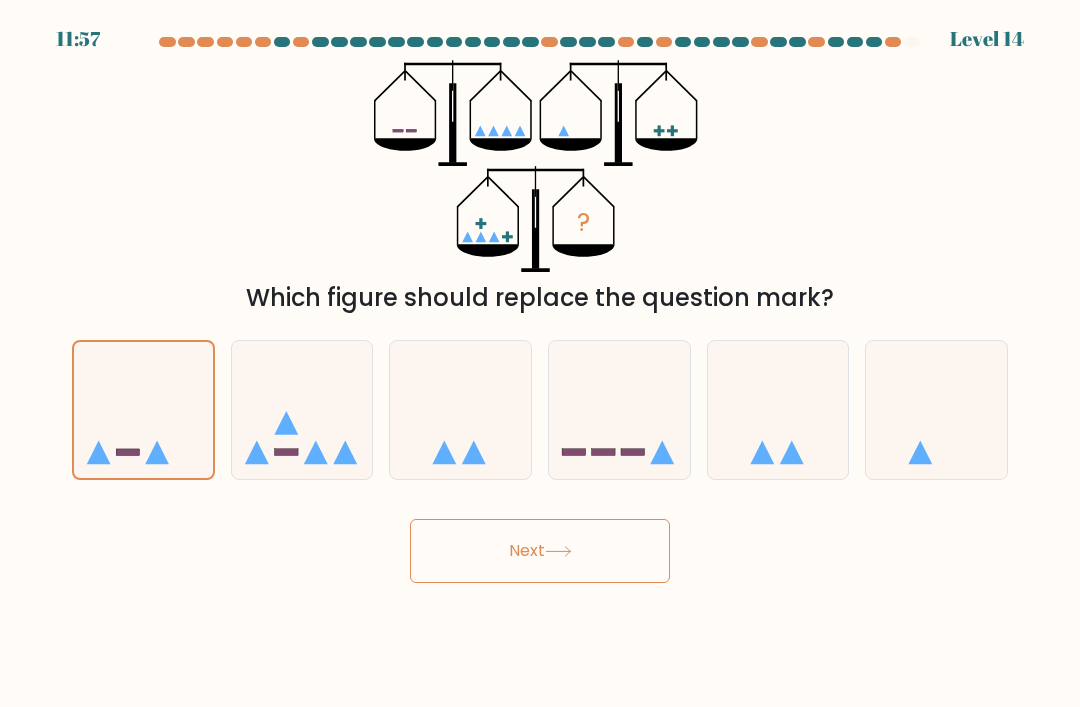 click on "Next" at bounding box center (540, 551) 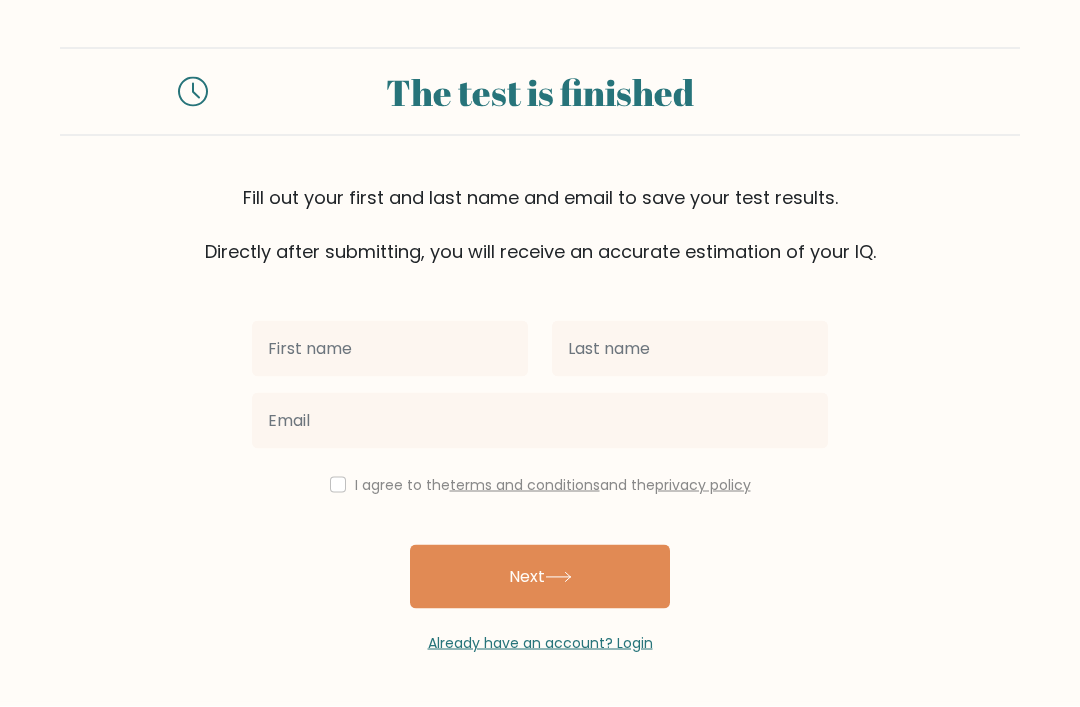 scroll, scrollTop: 64, scrollLeft: 0, axis: vertical 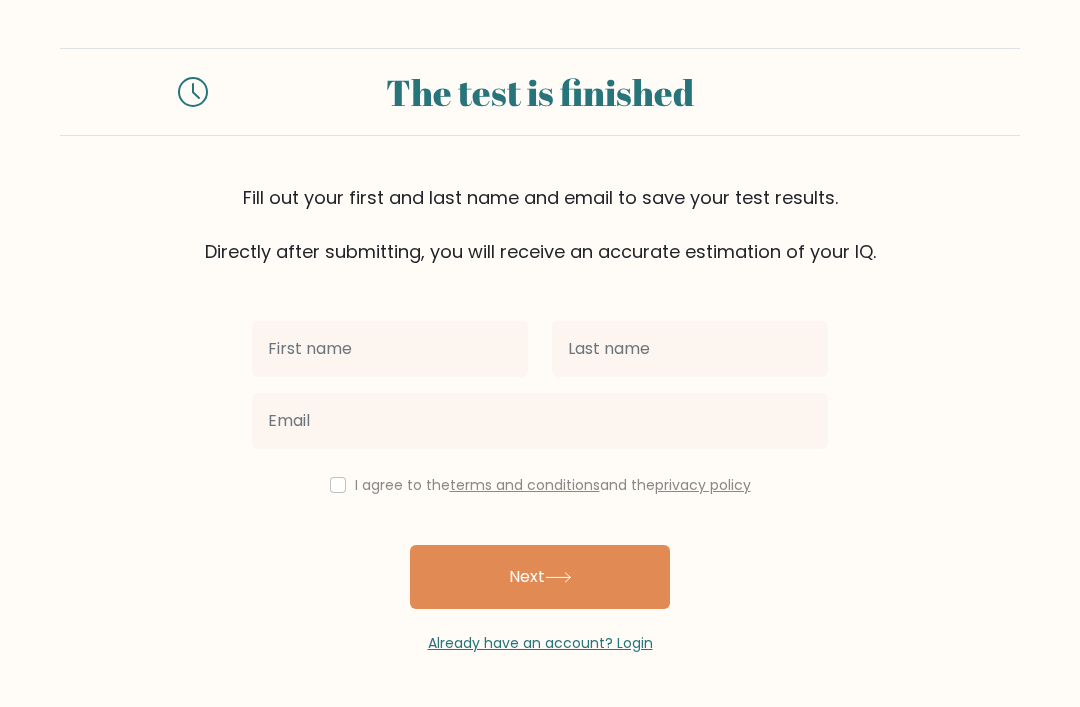 click on "Already have an account? Login" at bounding box center [540, 643] 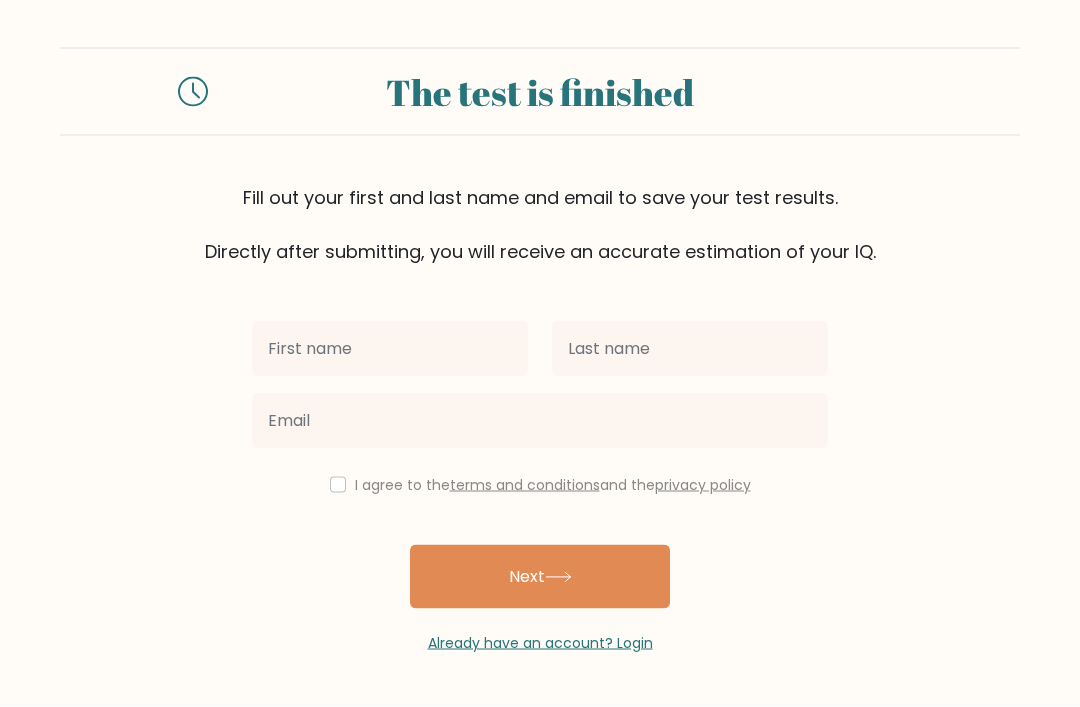 scroll, scrollTop: 0, scrollLeft: 0, axis: both 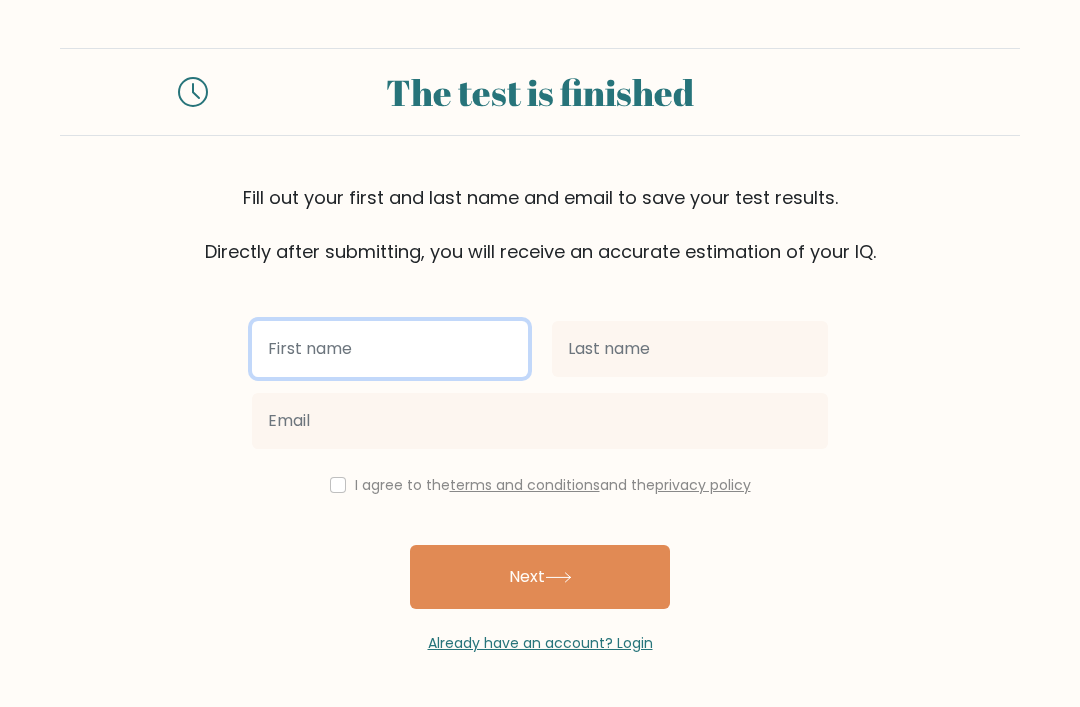 click at bounding box center [390, 349] 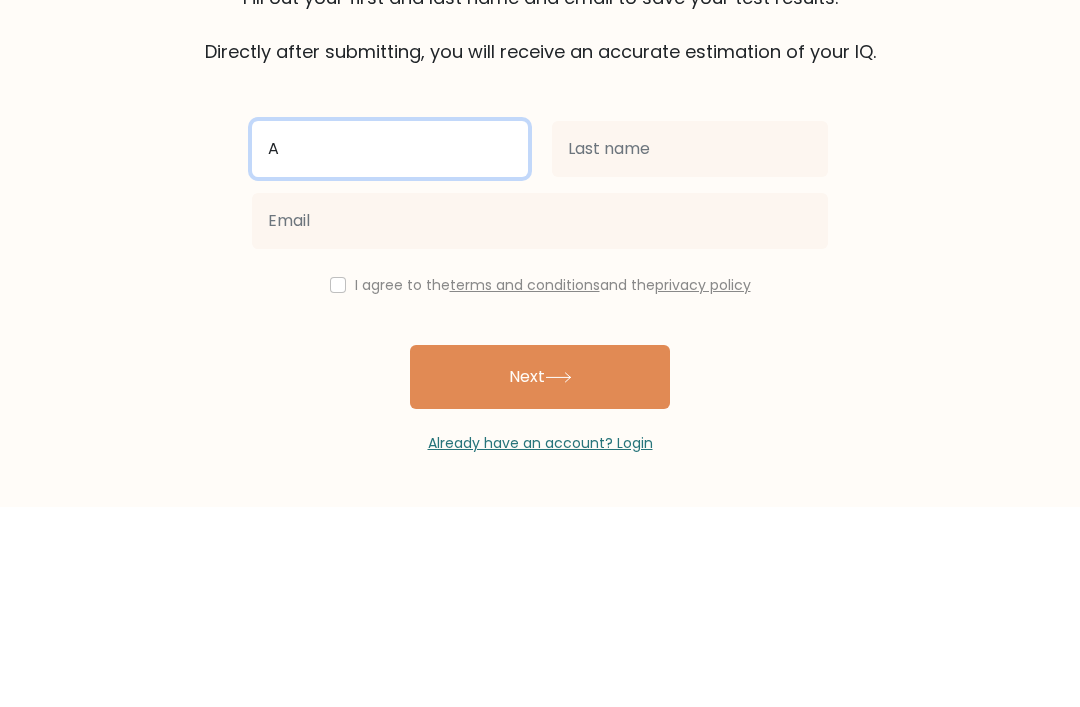 type on "A" 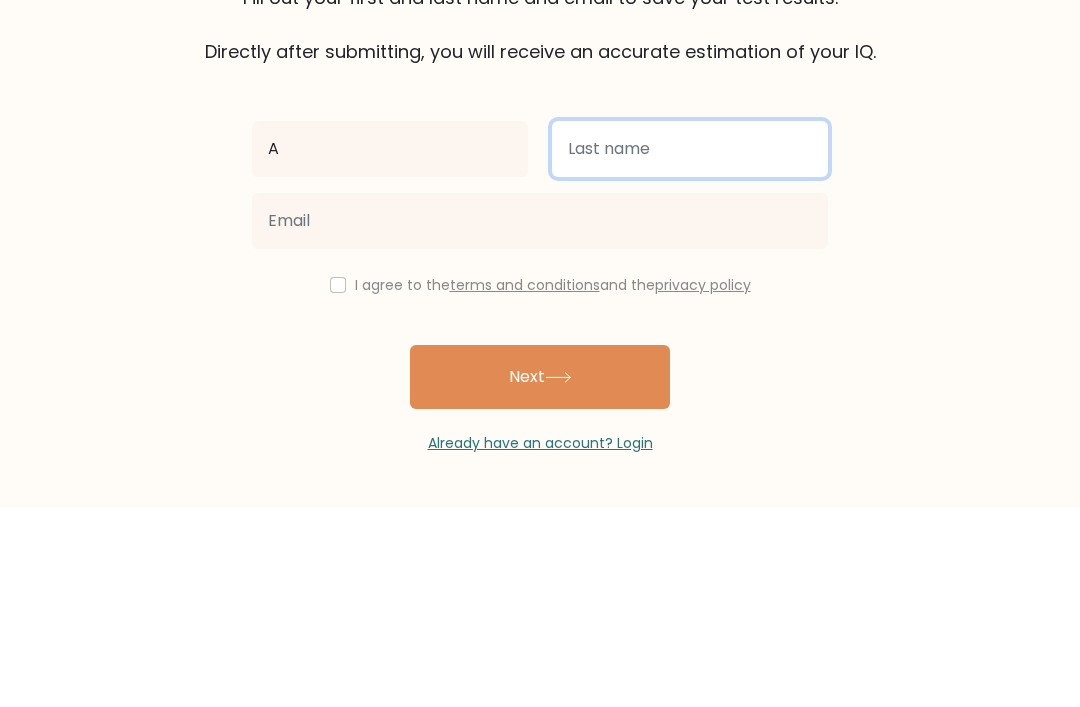 click at bounding box center (690, 349) 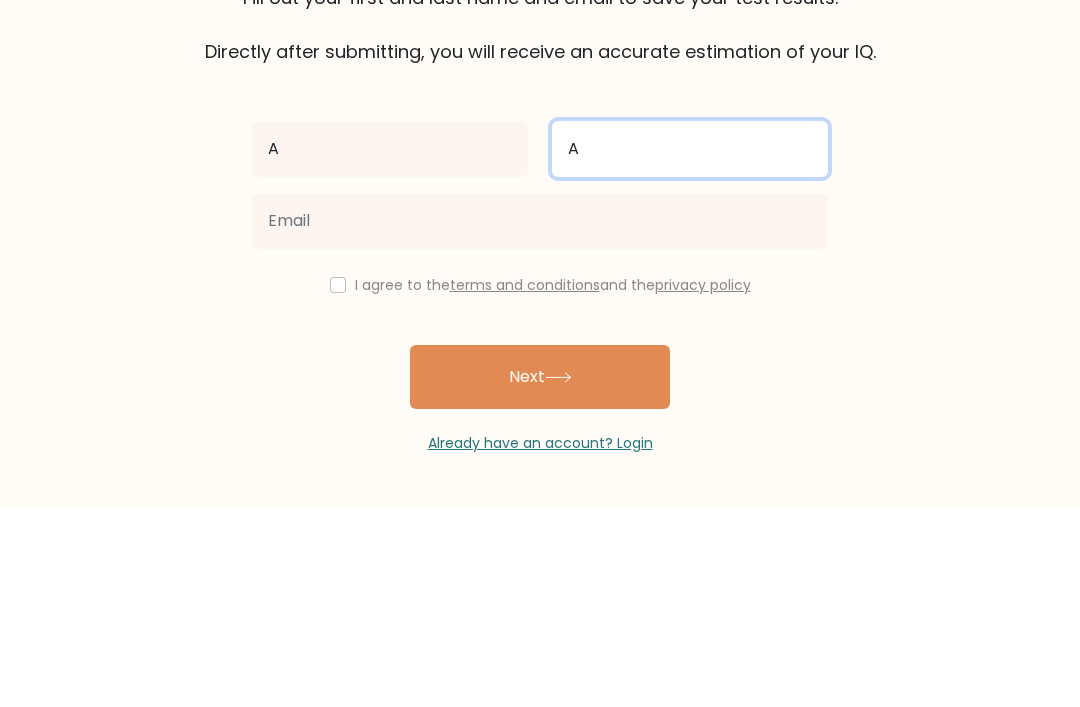 type on "A" 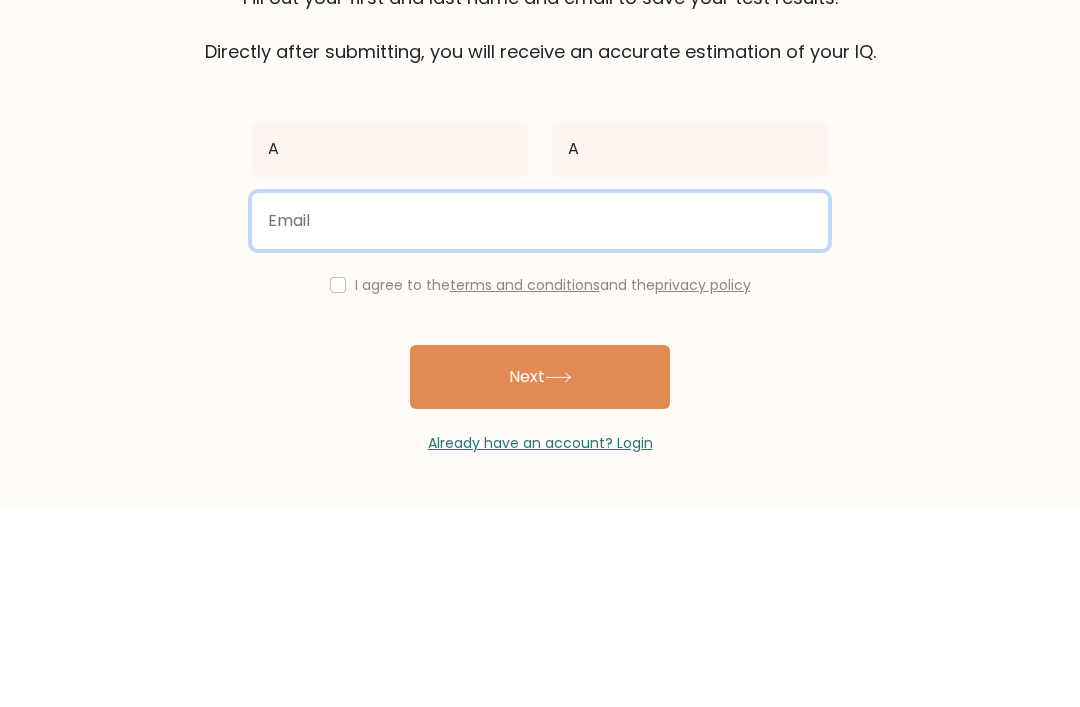 click at bounding box center (540, 421) 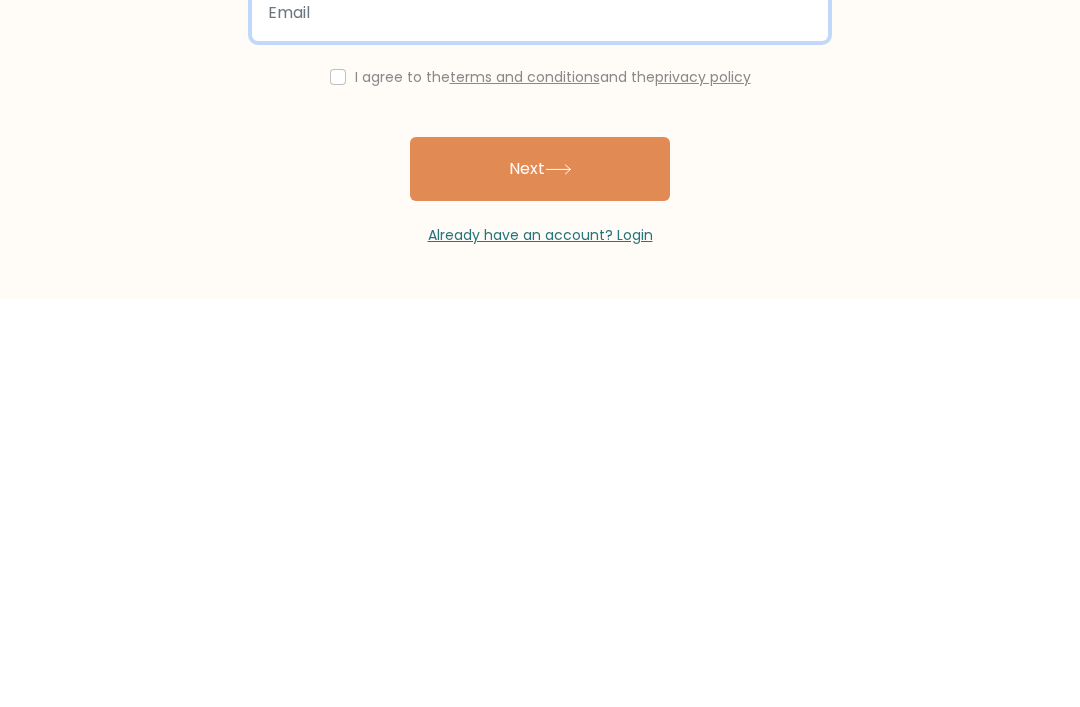 scroll, scrollTop: 64, scrollLeft: 0, axis: vertical 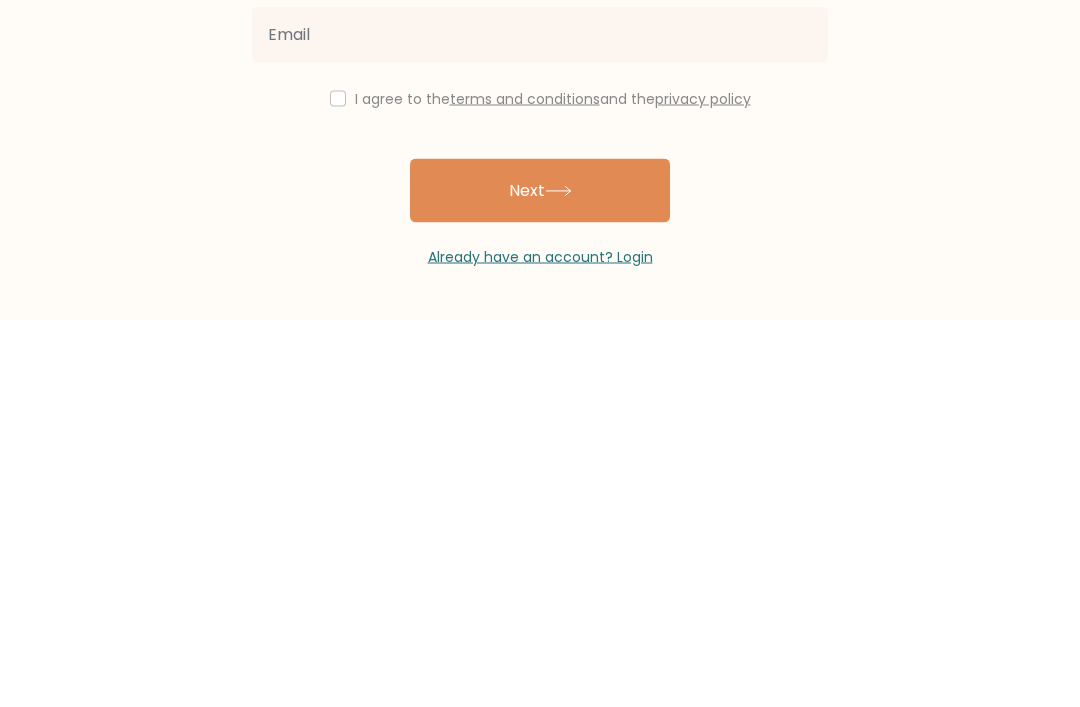 click on "Next" at bounding box center (540, 577) 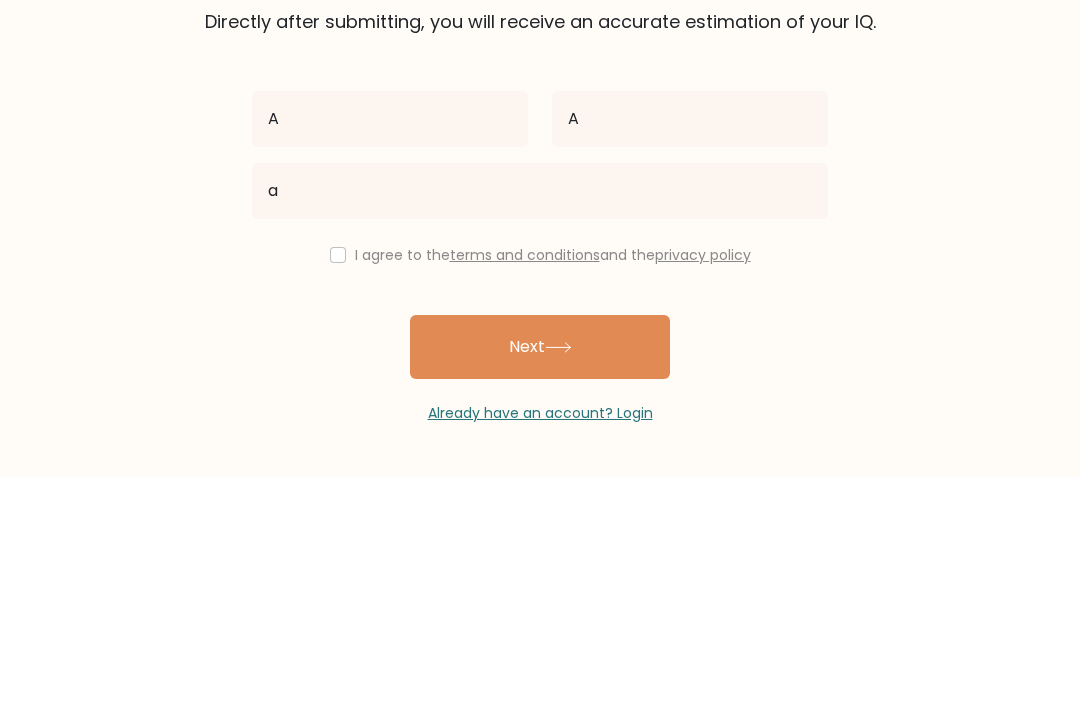 click on "Next" at bounding box center [540, 577] 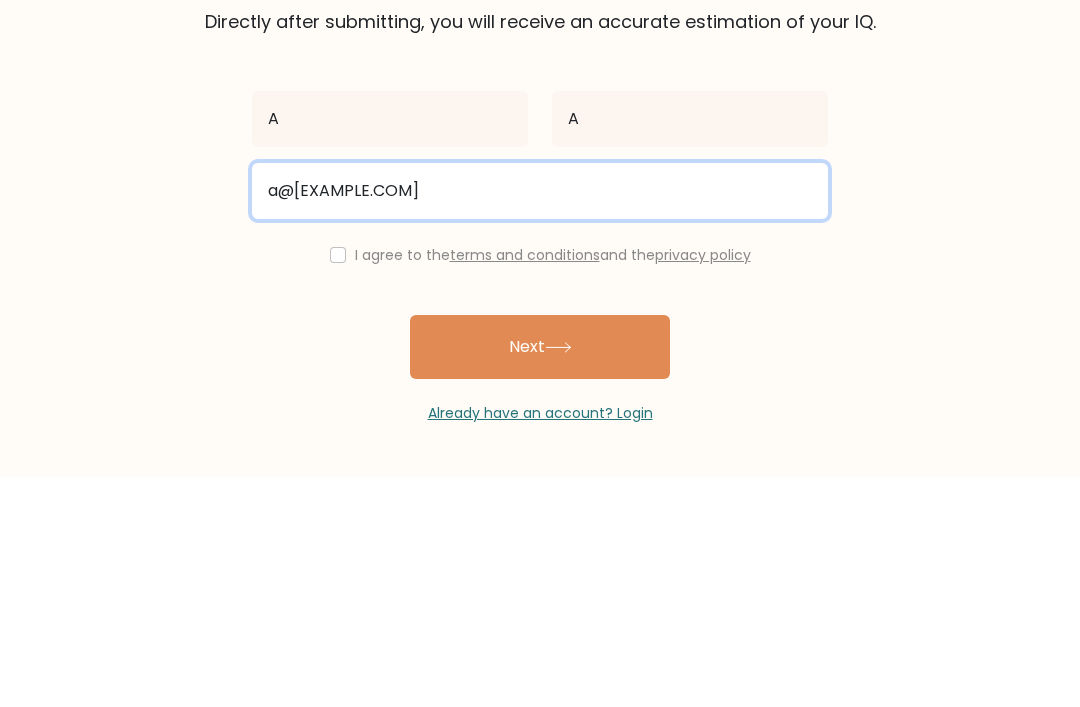 type on "a@[EXAMPLE.COM]" 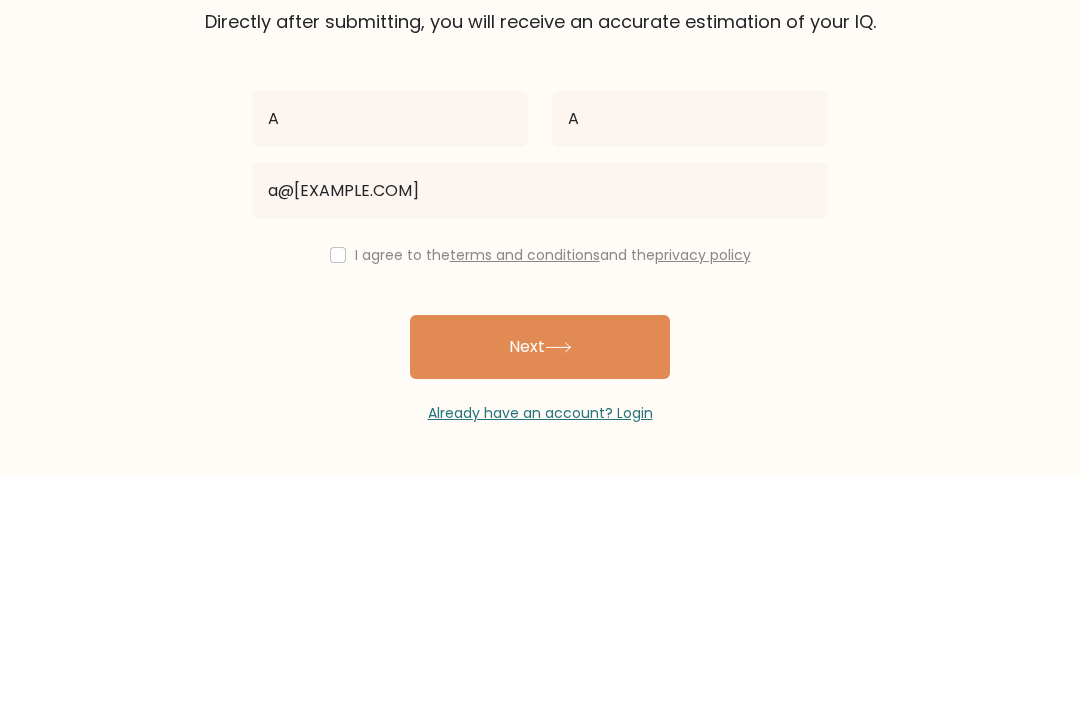 click on "Next" at bounding box center (540, 577) 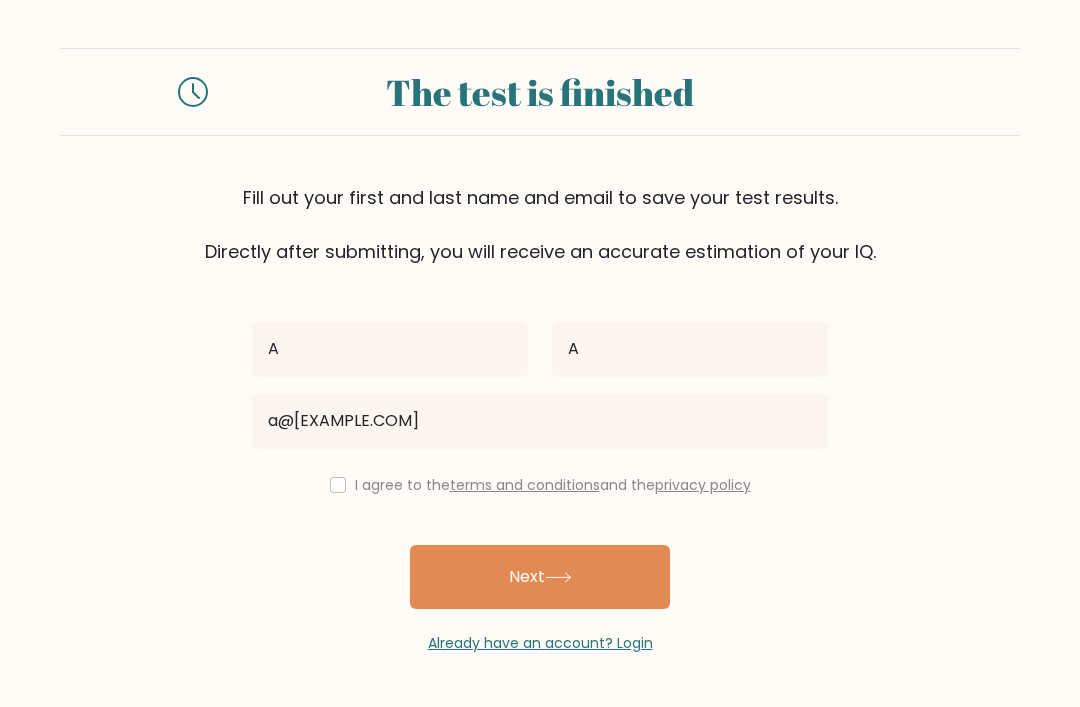 click on "Next" at bounding box center (540, 577) 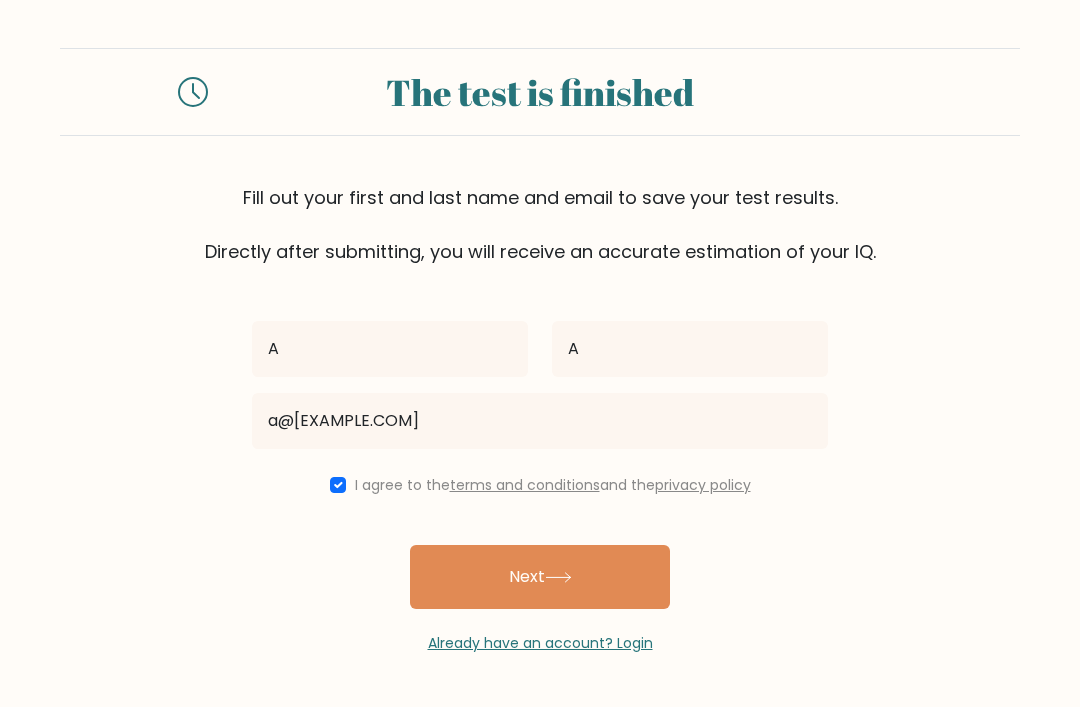 click on "Next" at bounding box center [540, 577] 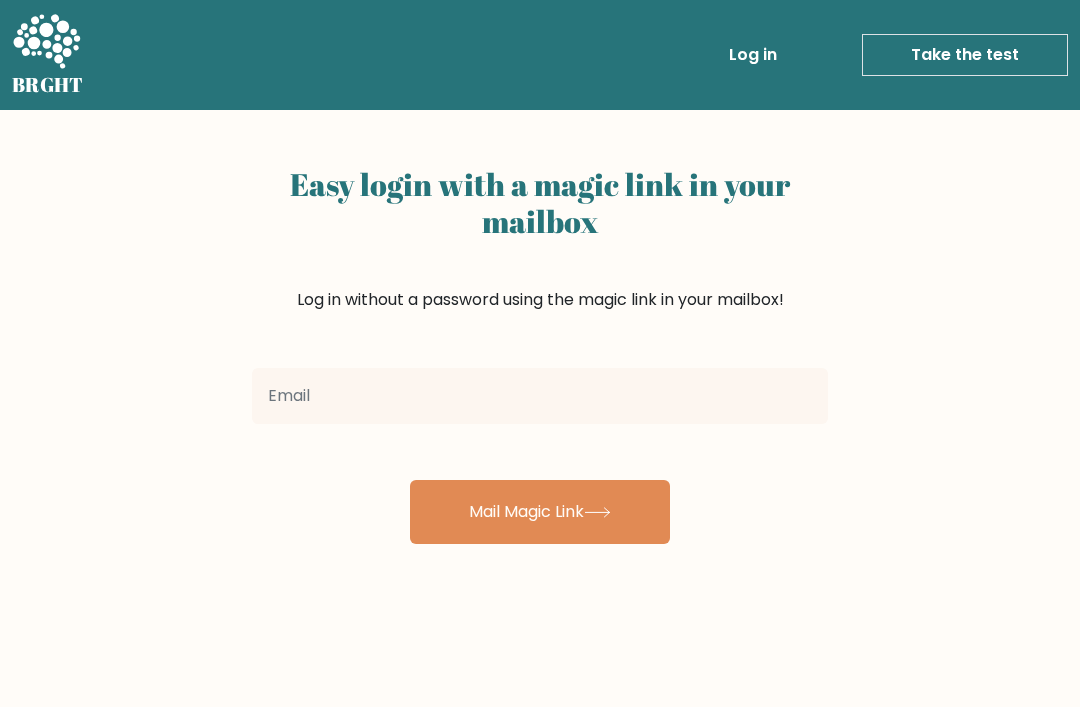 scroll, scrollTop: 0, scrollLeft: 0, axis: both 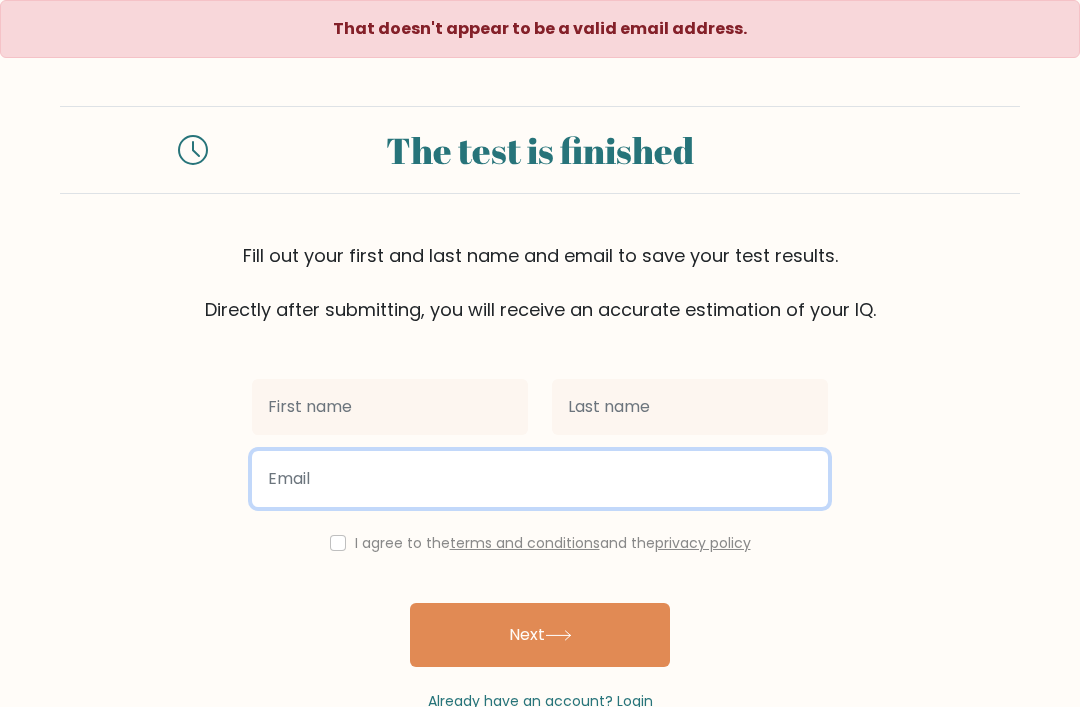 click at bounding box center [540, 479] 